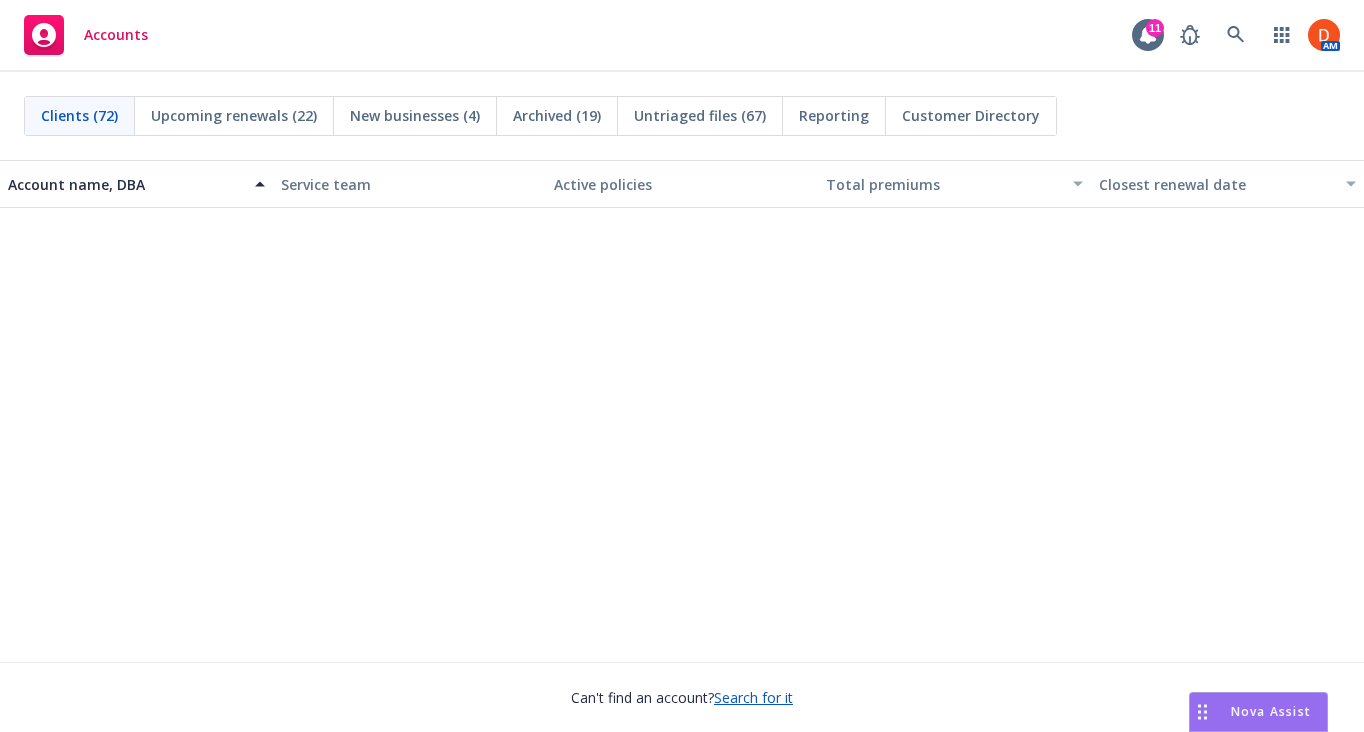 scroll, scrollTop: 0, scrollLeft: 0, axis: both 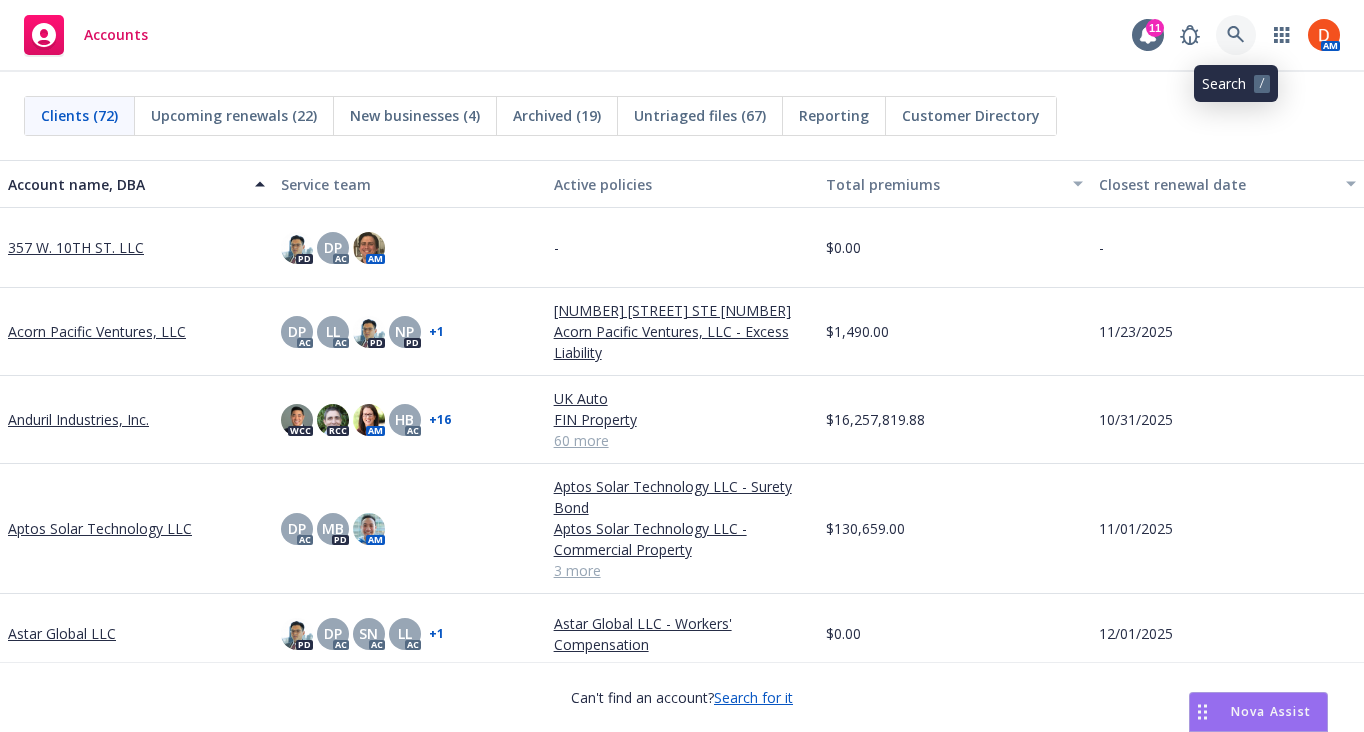 click at bounding box center [1236, 35] 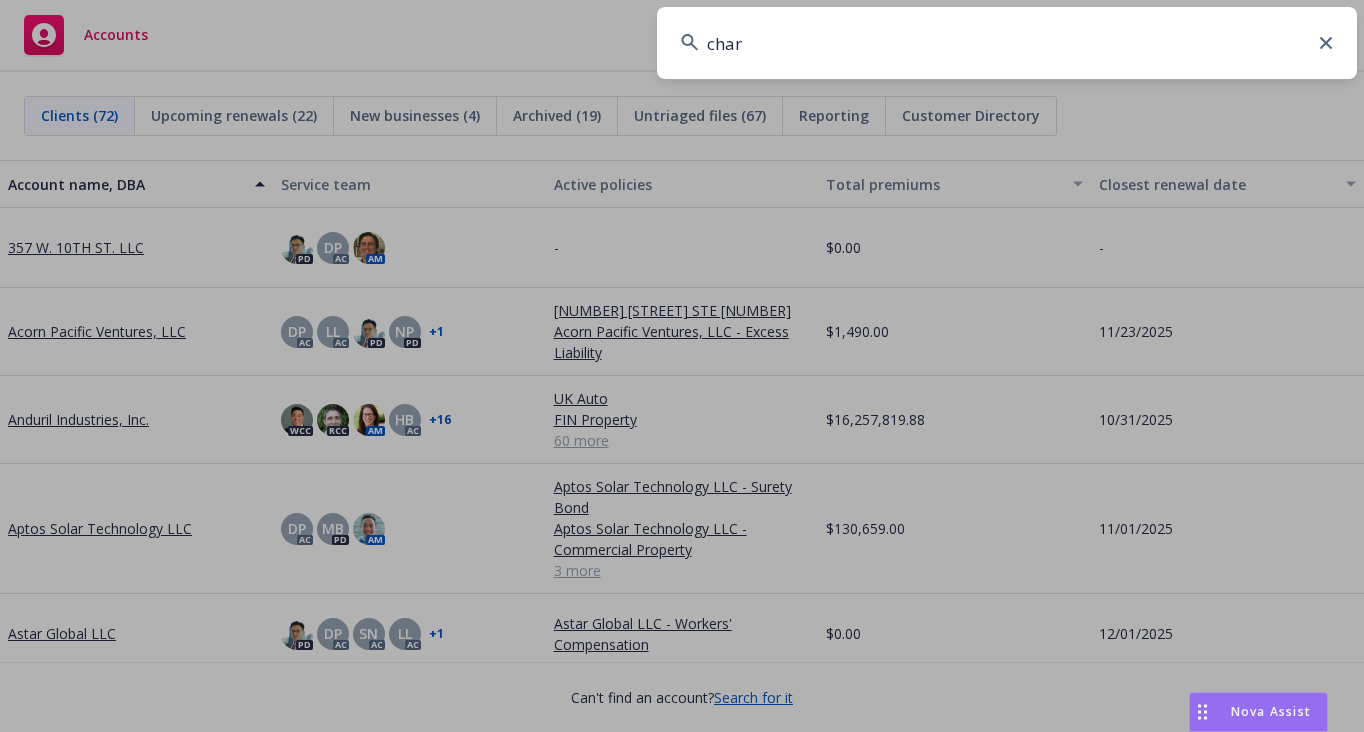 type on "charm" 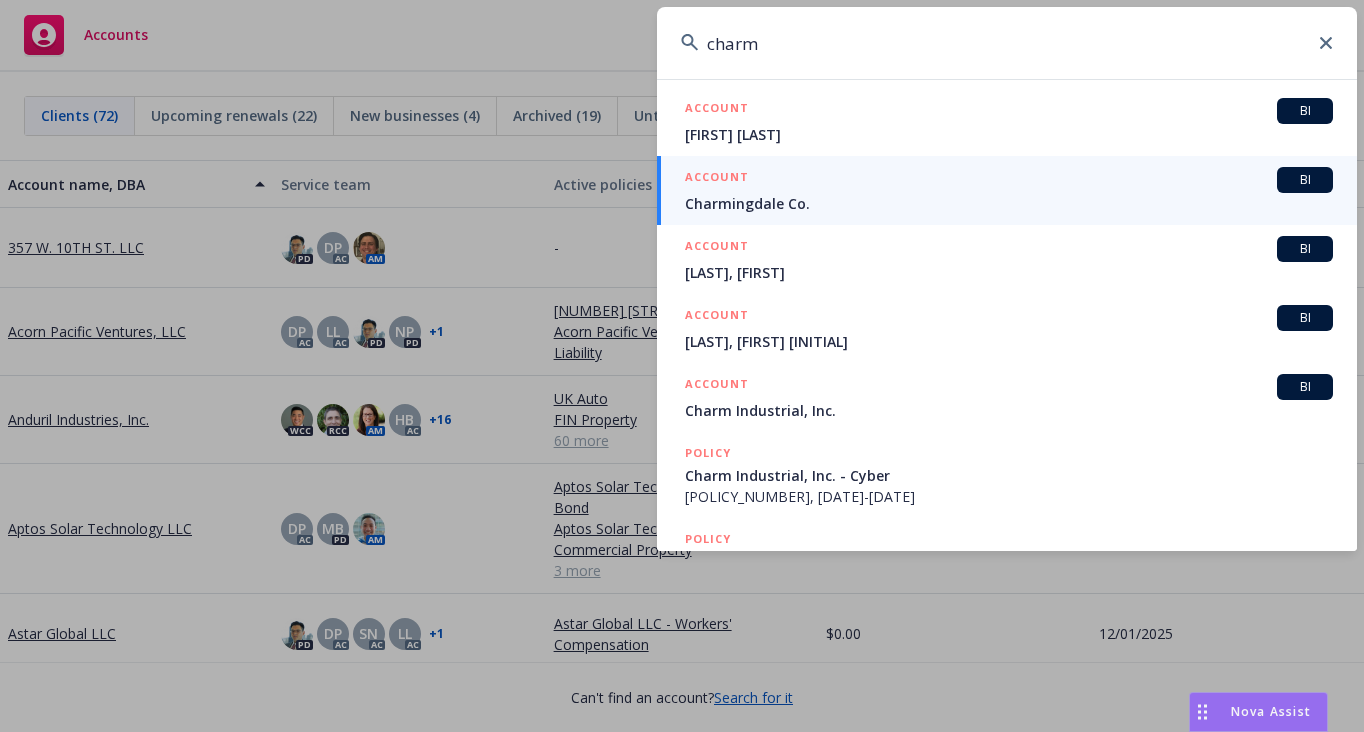 scroll, scrollTop: 194, scrollLeft: 0, axis: vertical 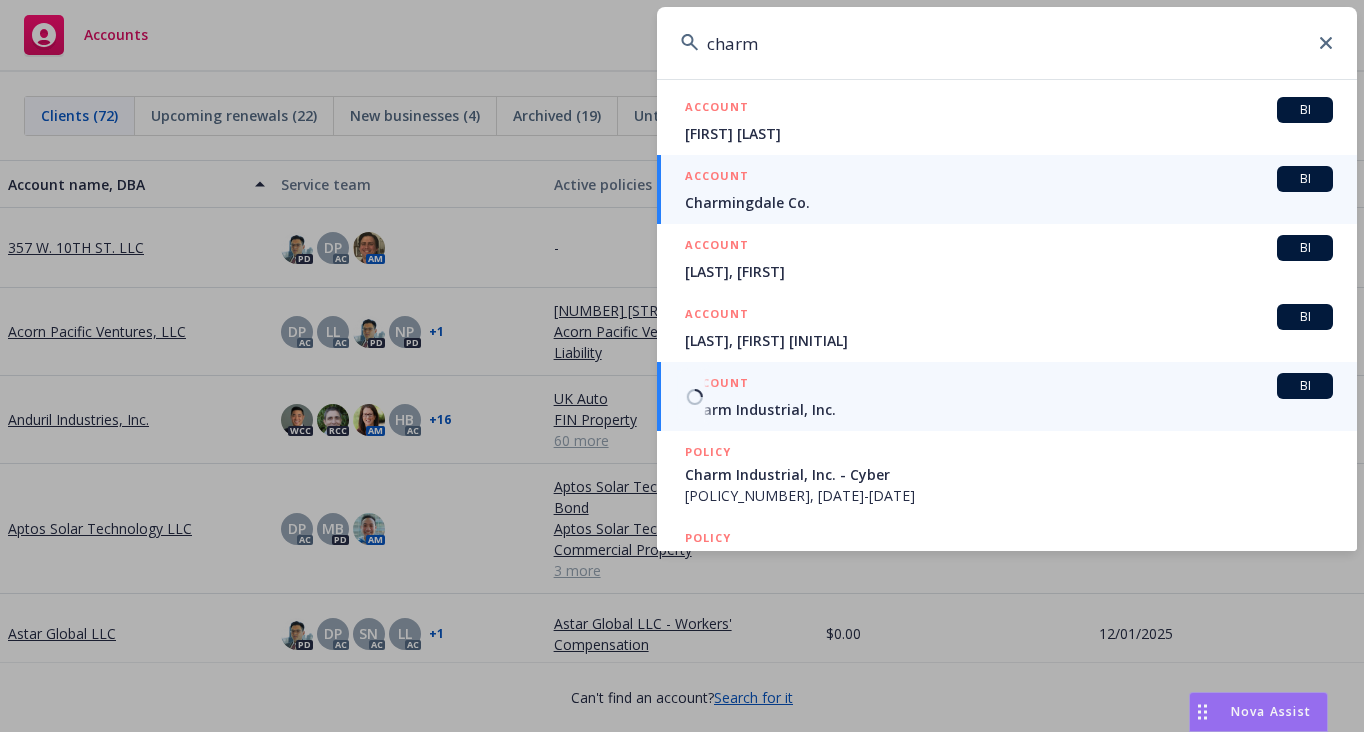 click on "ACCOUNT BI" at bounding box center (1009, 386) 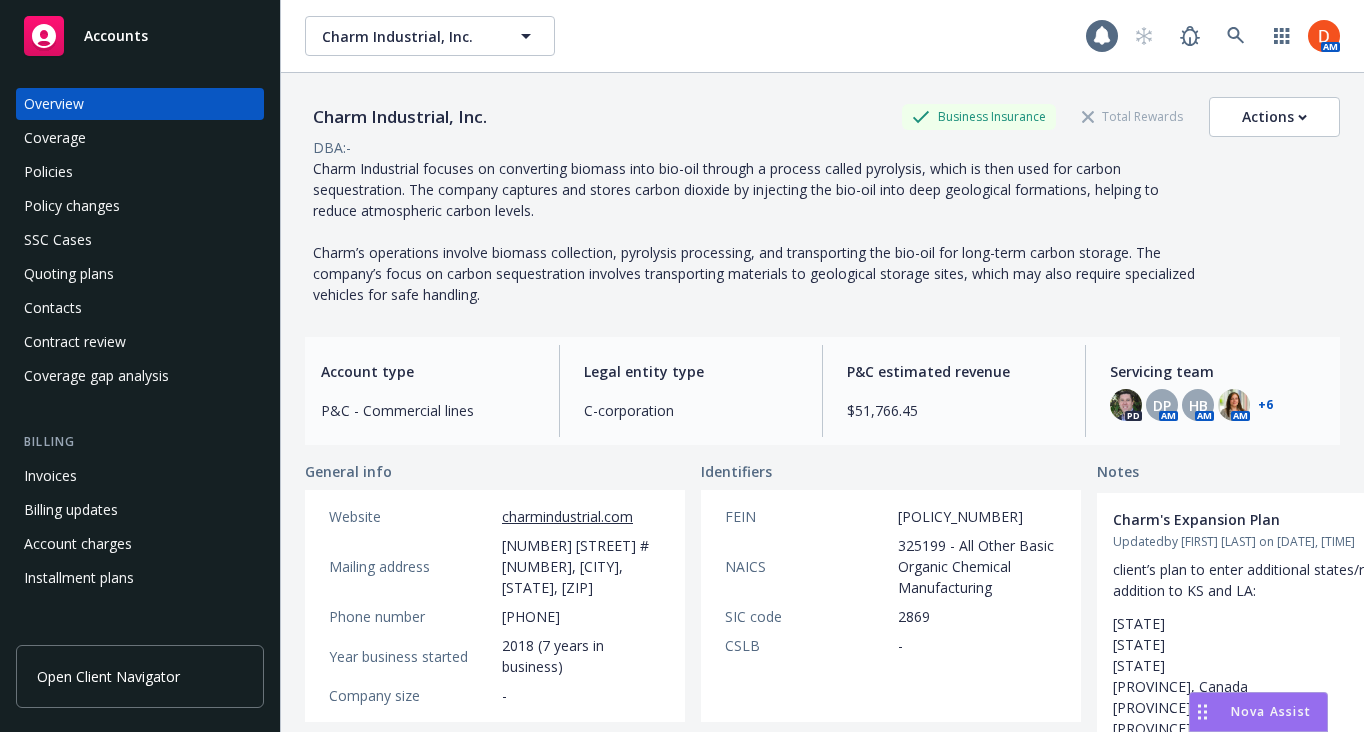 click on "Invoices" at bounding box center (140, 476) 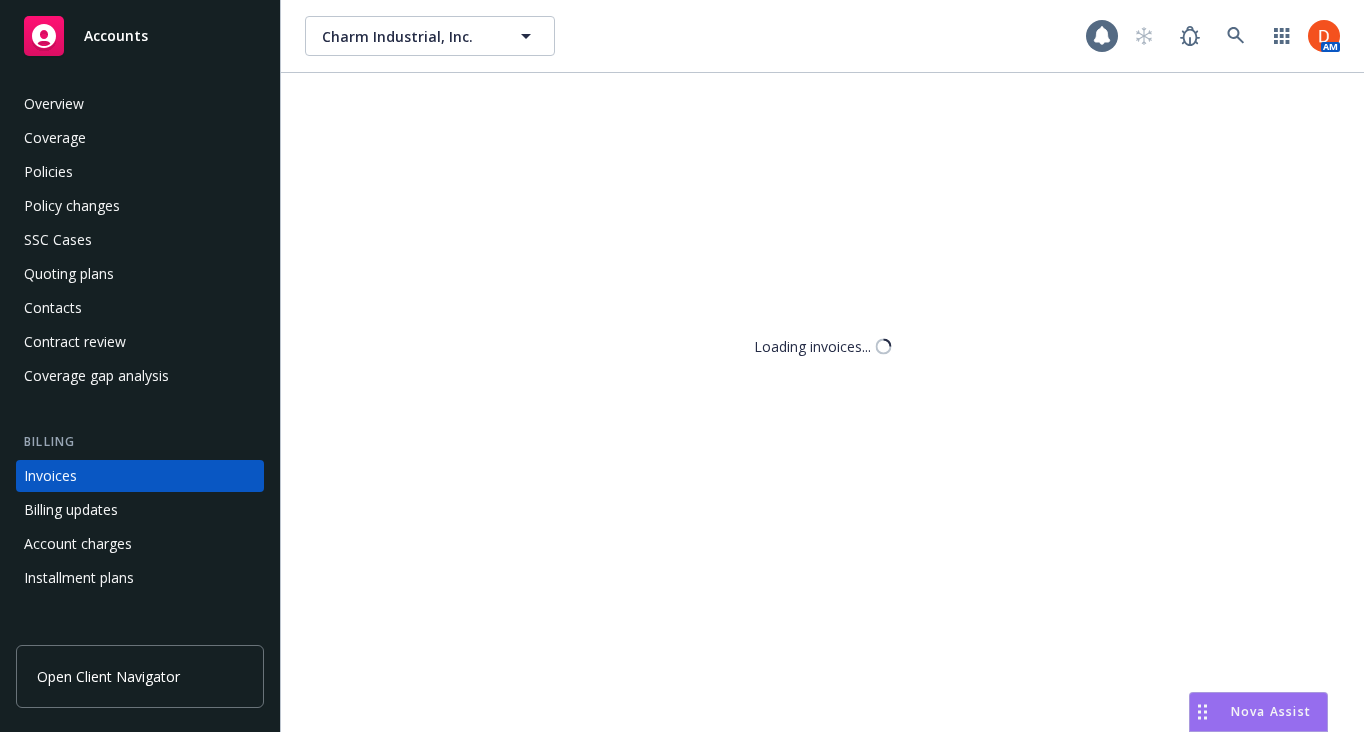 scroll, scrollTop: 78, scrollLeft: 0, axis: vertical 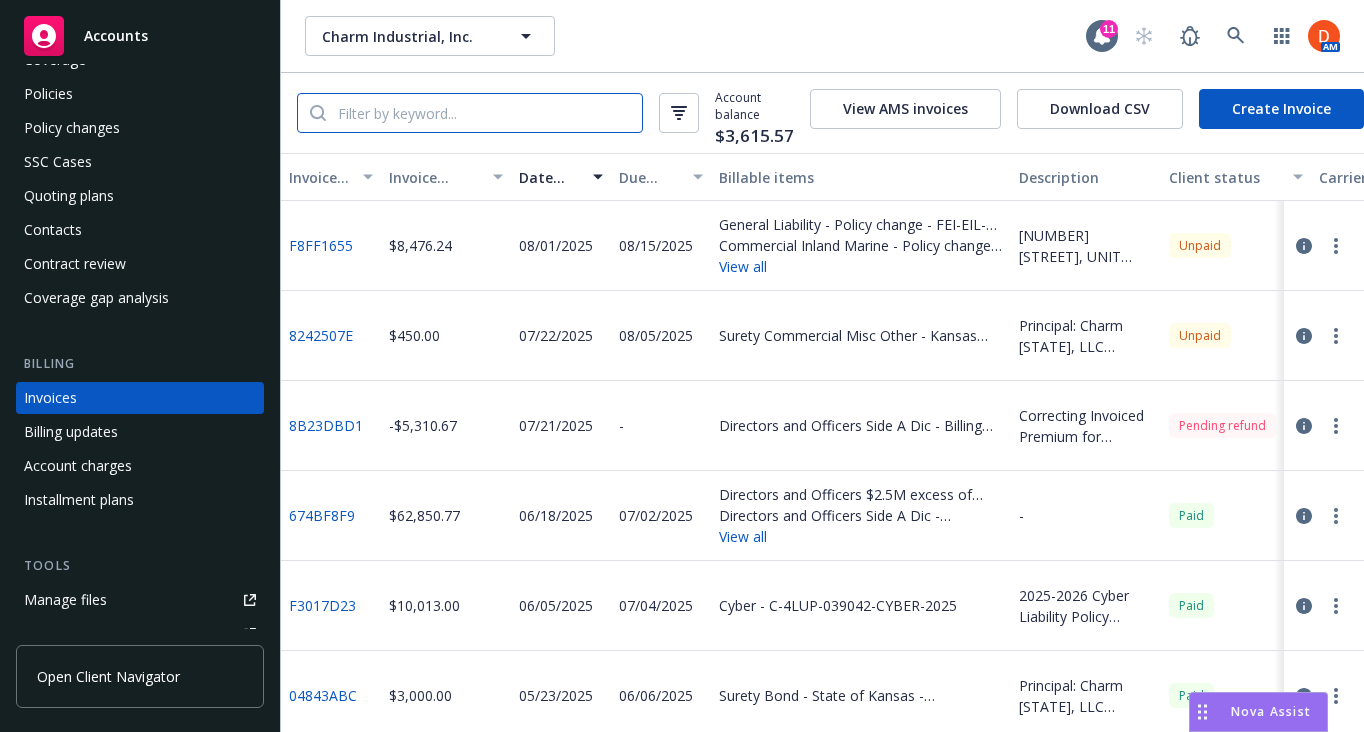 click at bounding box center [484, 113] 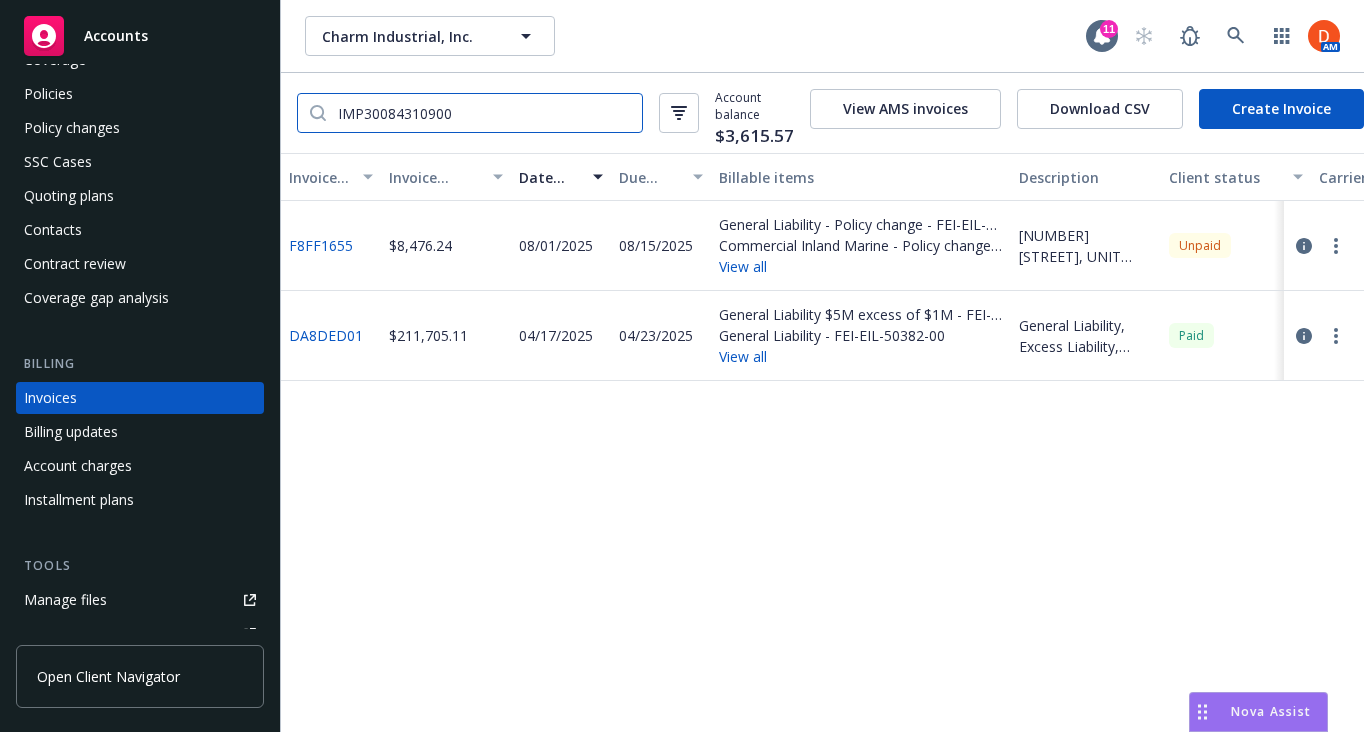 click on "IMP30084310900" at bounding box center (484, 113) 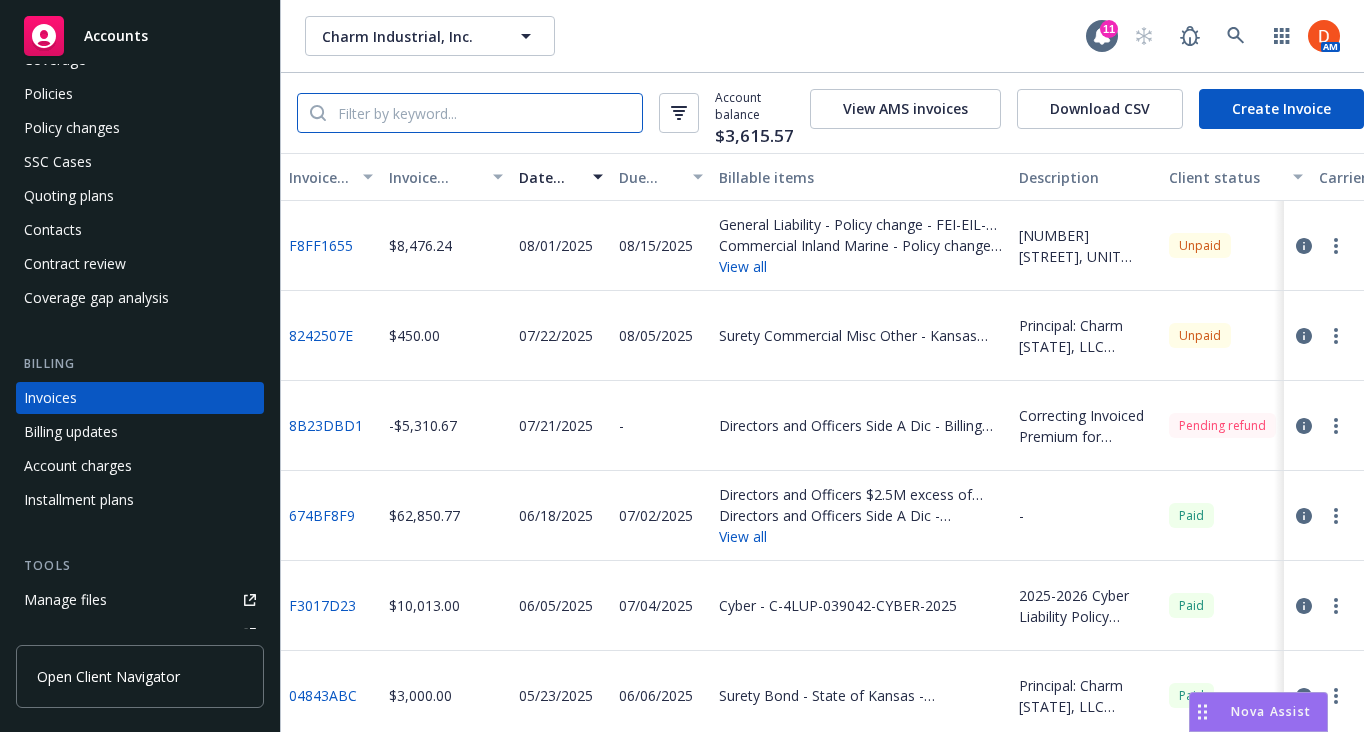 scroll, scrollTop: 0, scrollLeft: 0, axis: both 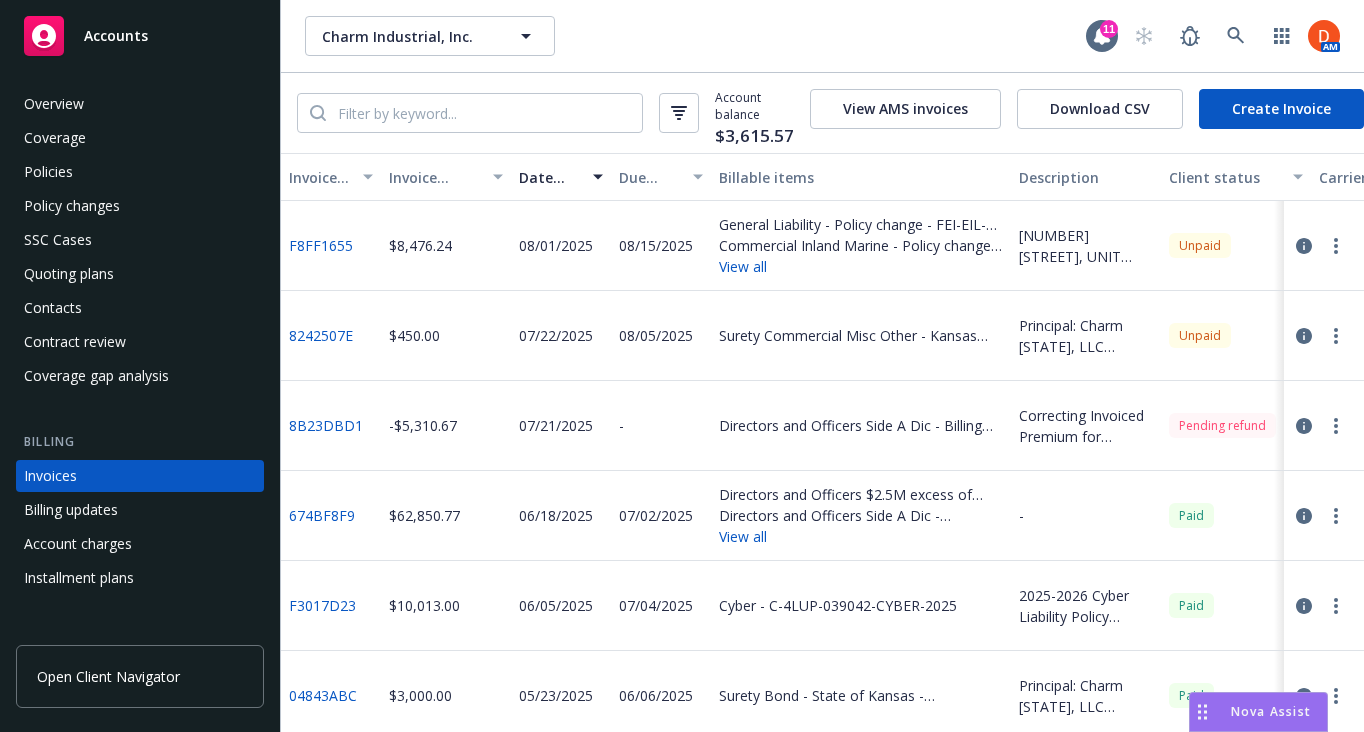 click on "Policies" at bounding box center [140, 172] 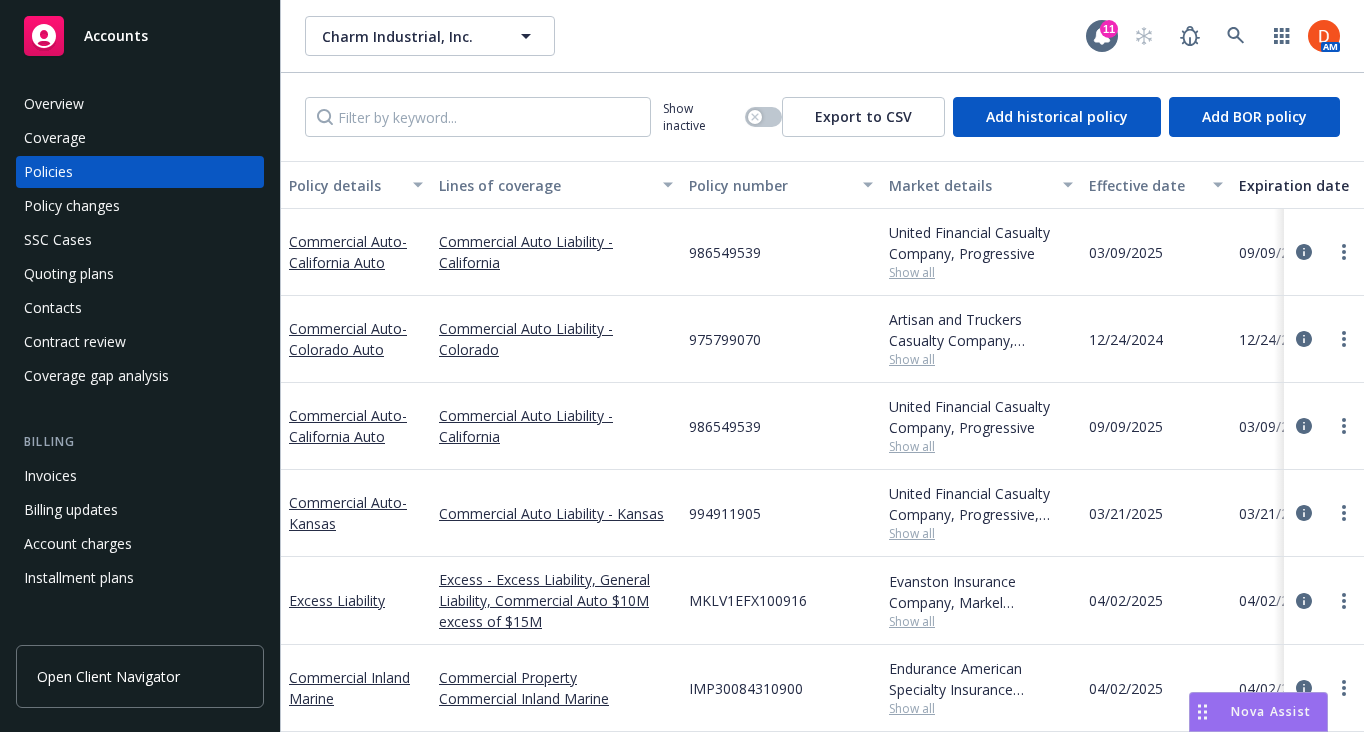 click on "Invoices" at bounding box center [140, 476] 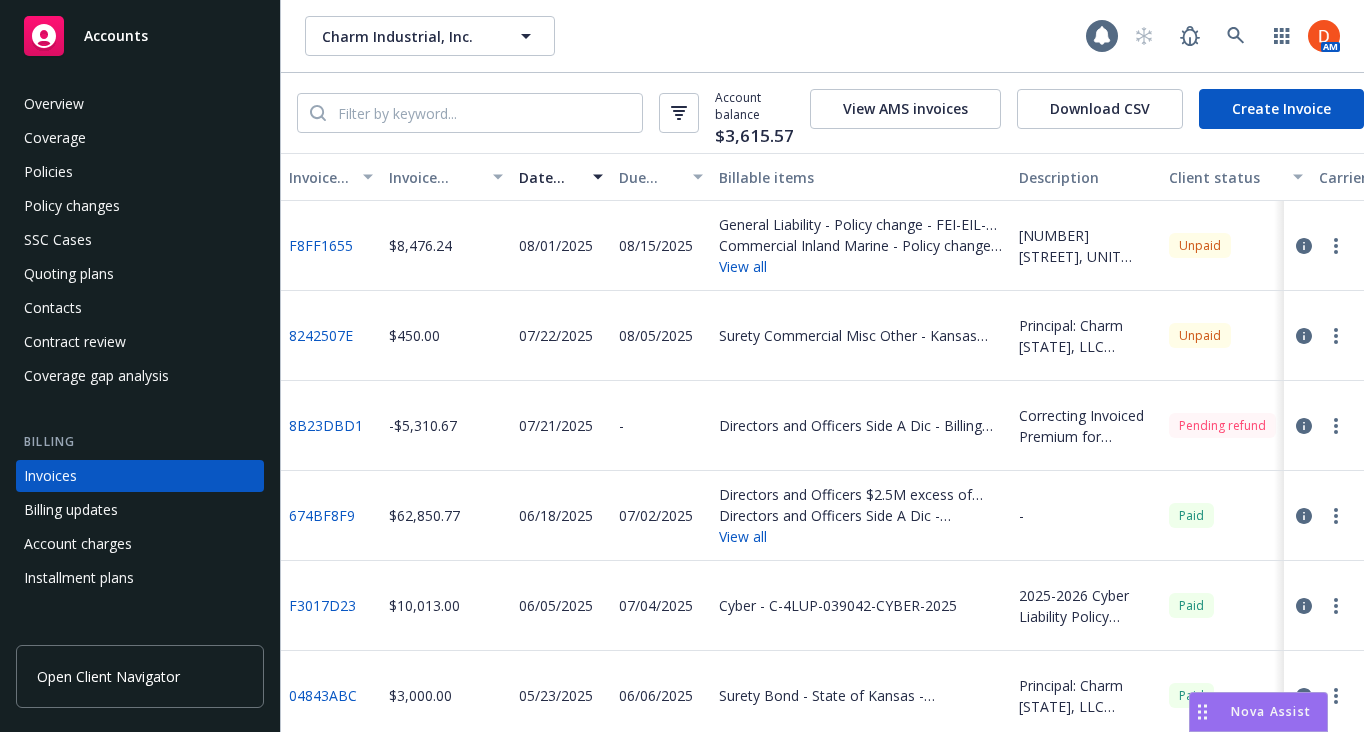 scroll, scrollTop: 78, scrollLeft: 0, axis: vertical 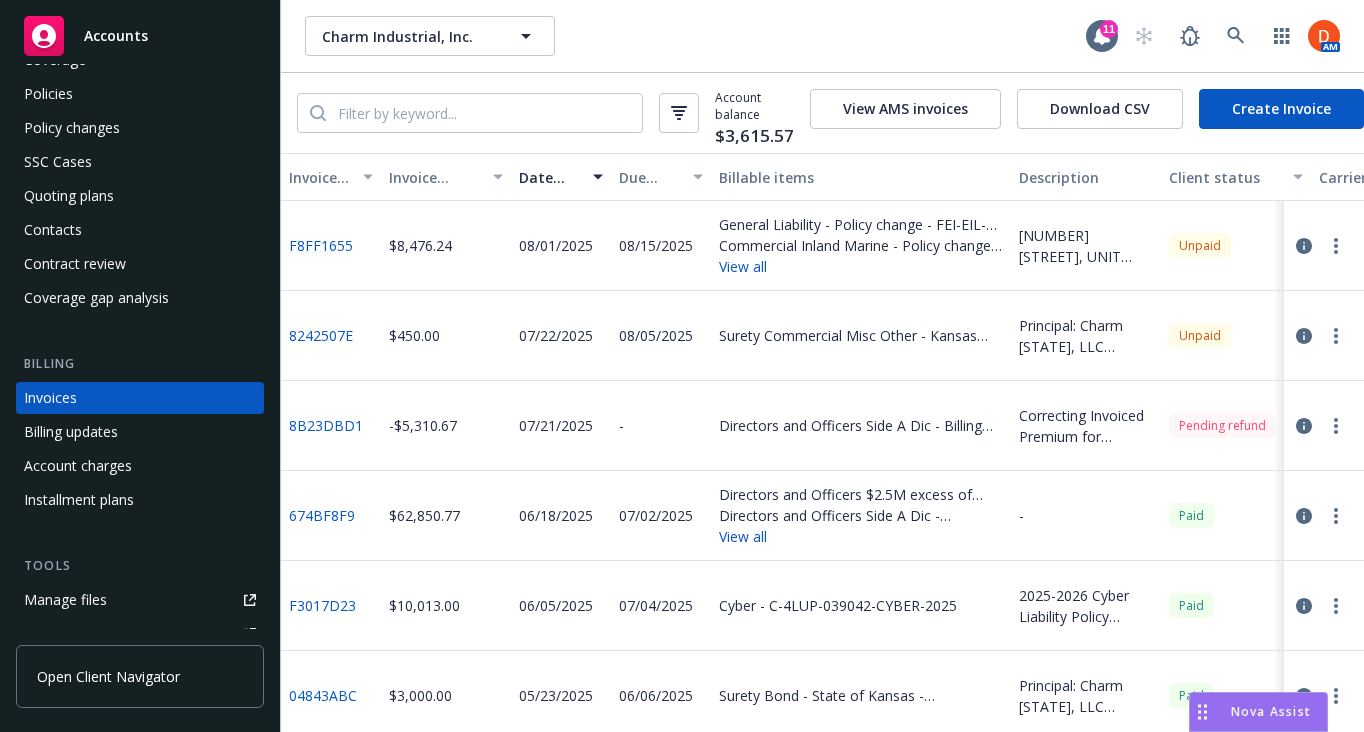 click on "Create Invoice" at bounding box center (1281, 109) 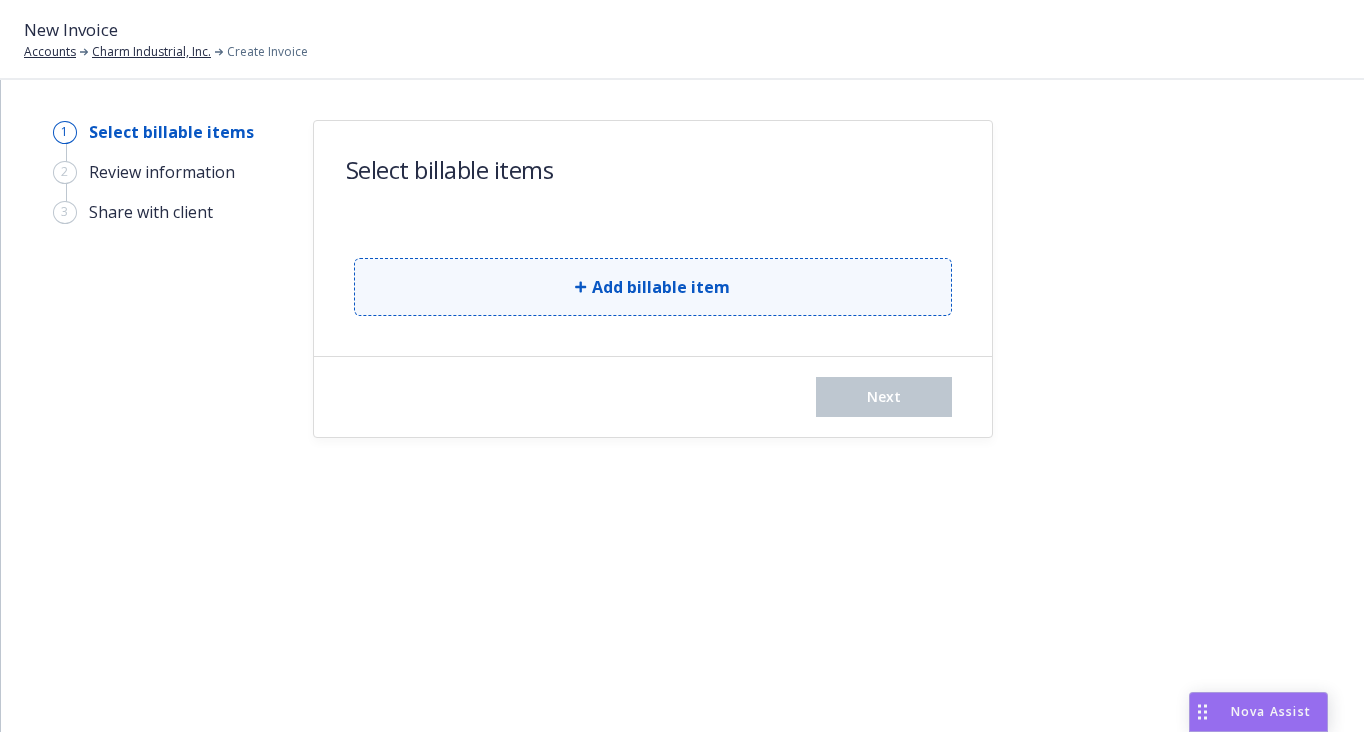 scroll, scrollTop: 0, scrollLeft: 0, axis: both 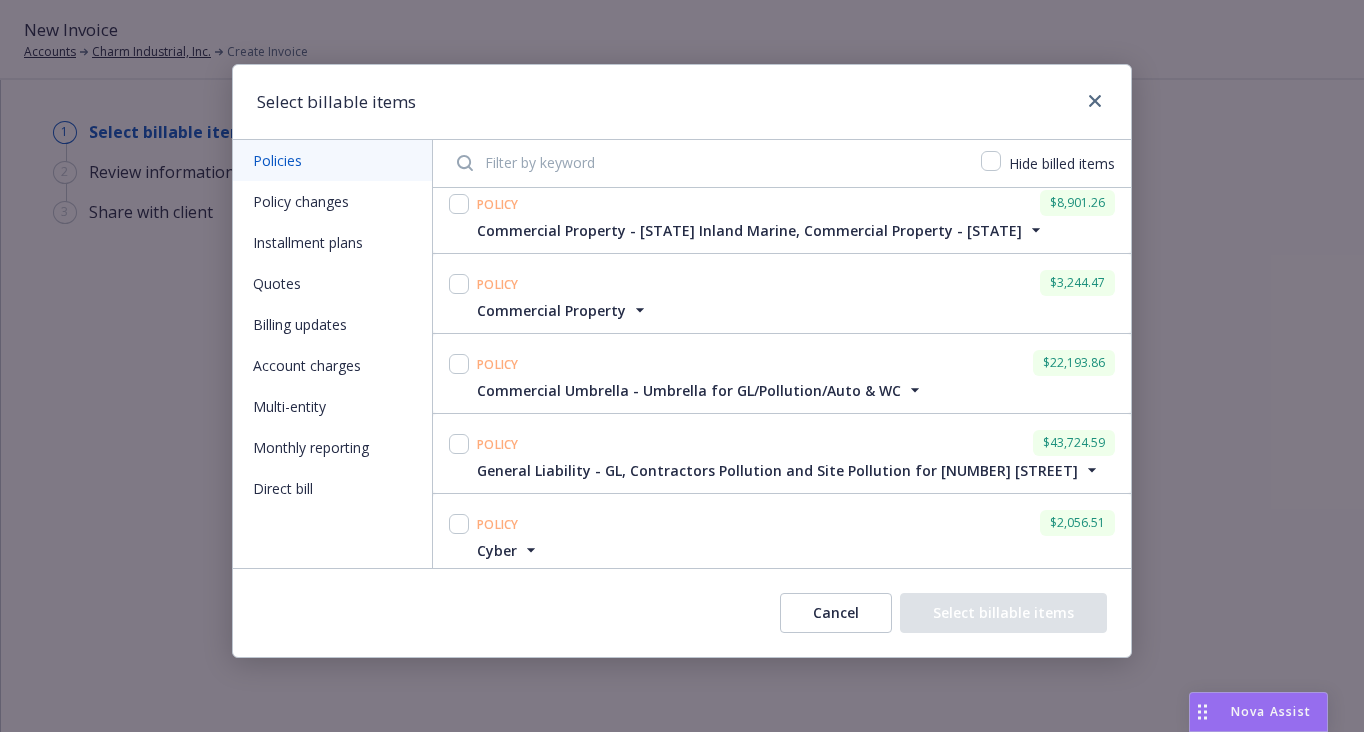 click on "Policy changes" at bounding box center (332, 201) 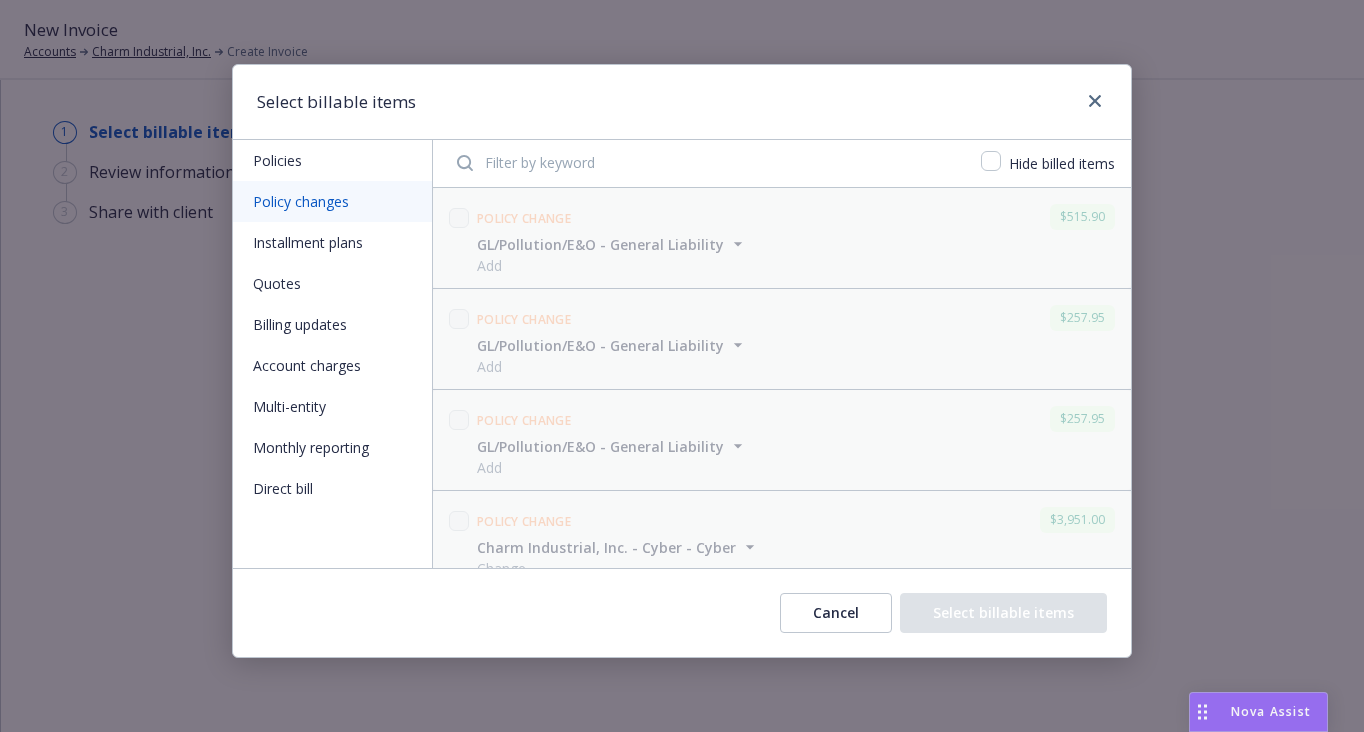 click on "Installment plans" at bounding box center (332, 242) 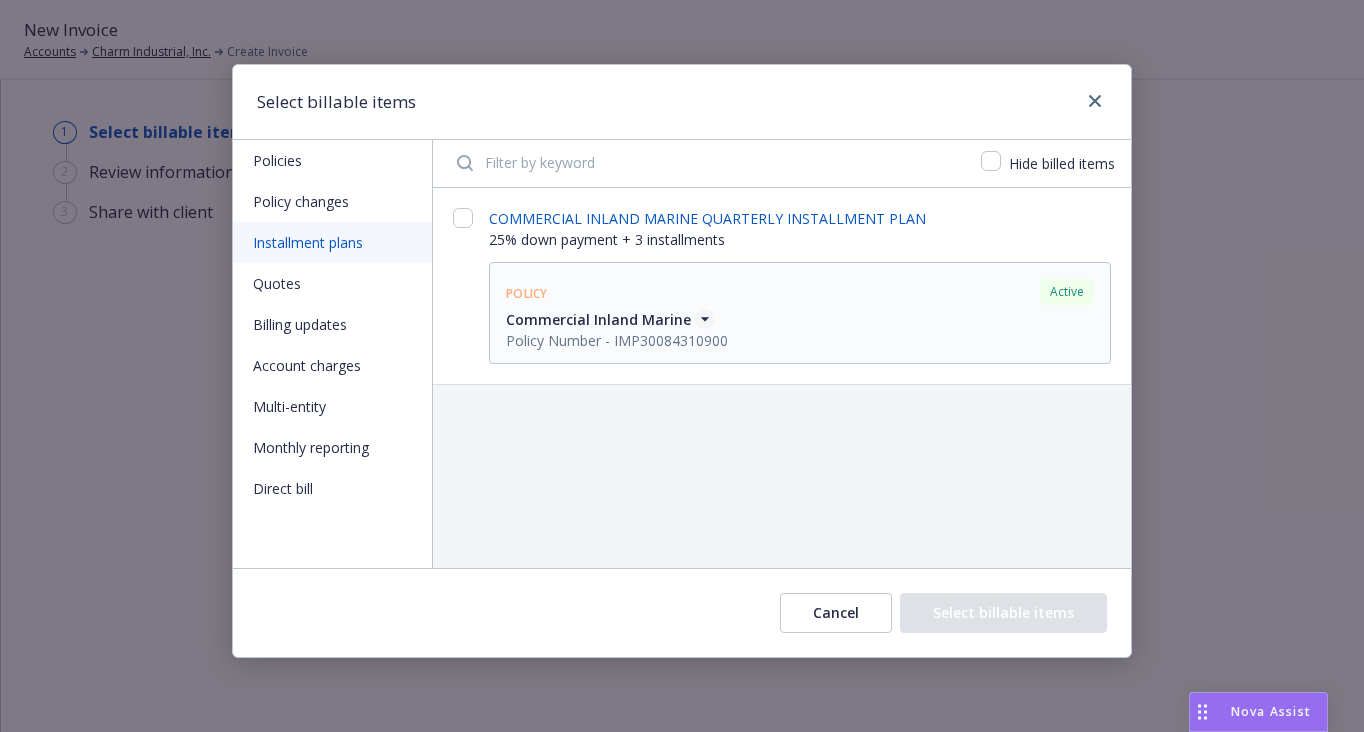 click 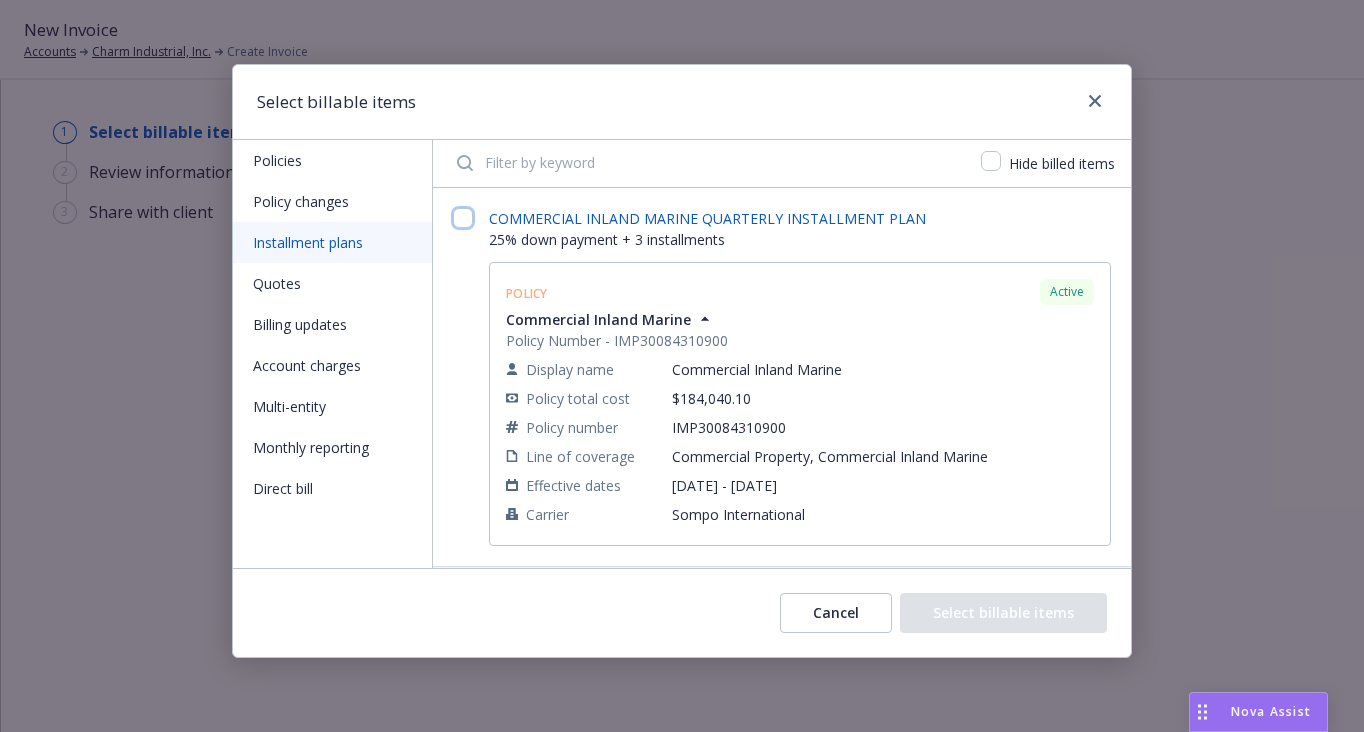 click at bounding box center [463, 218] 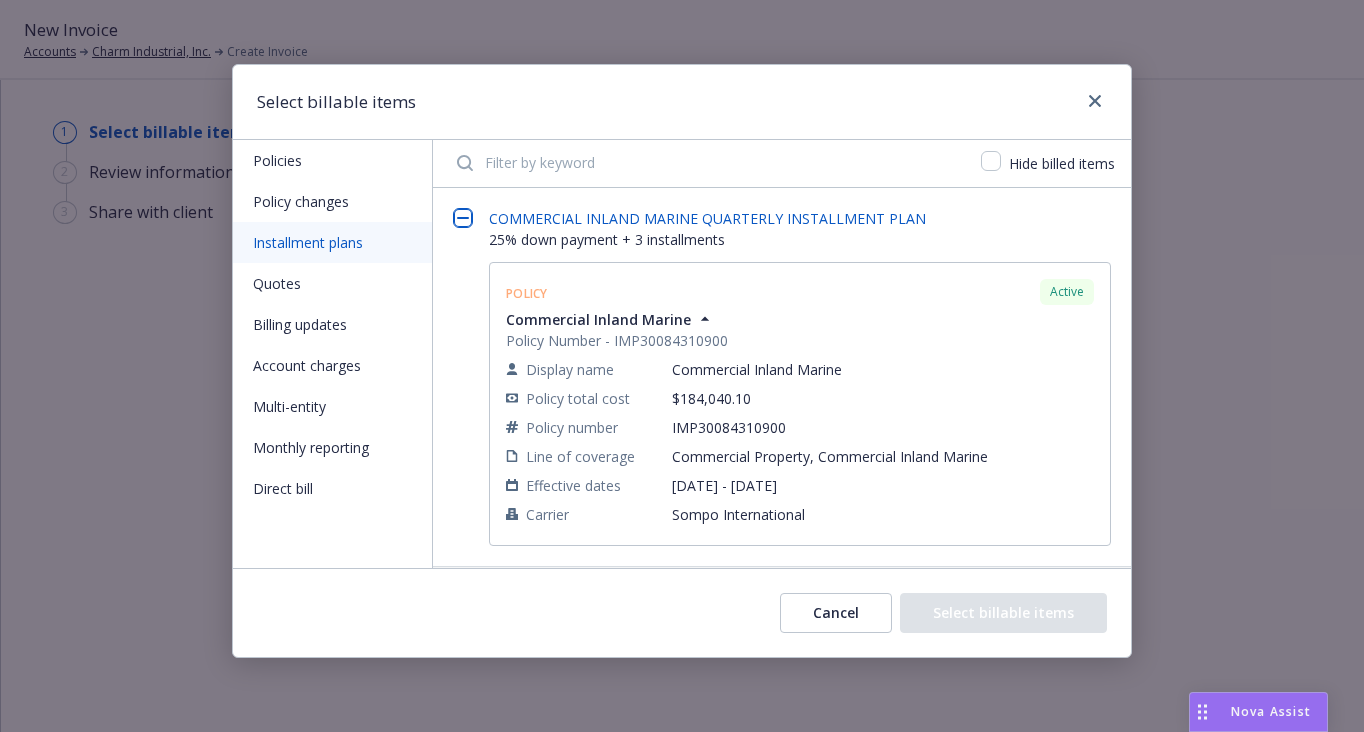 checkbox on "false" 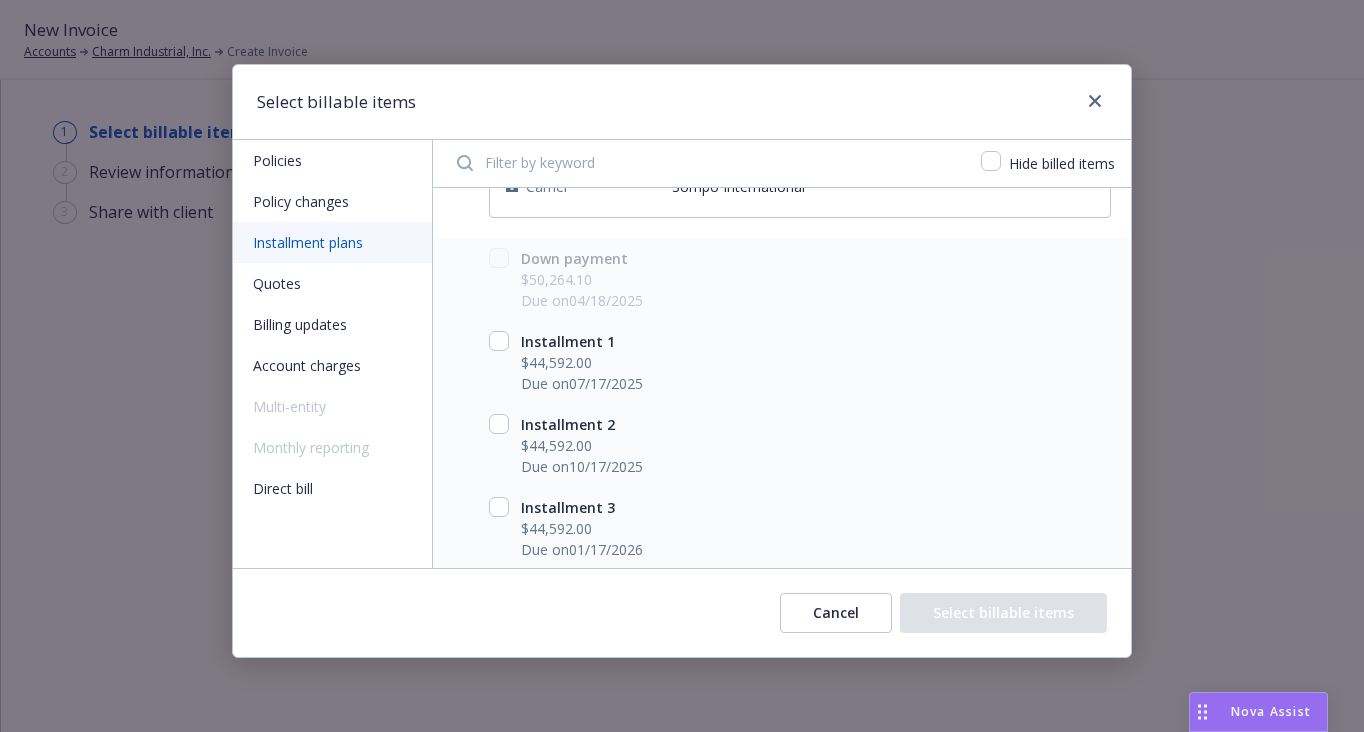 scroll, scrollTop: 331, scrollLeft: 0, axis: vertical 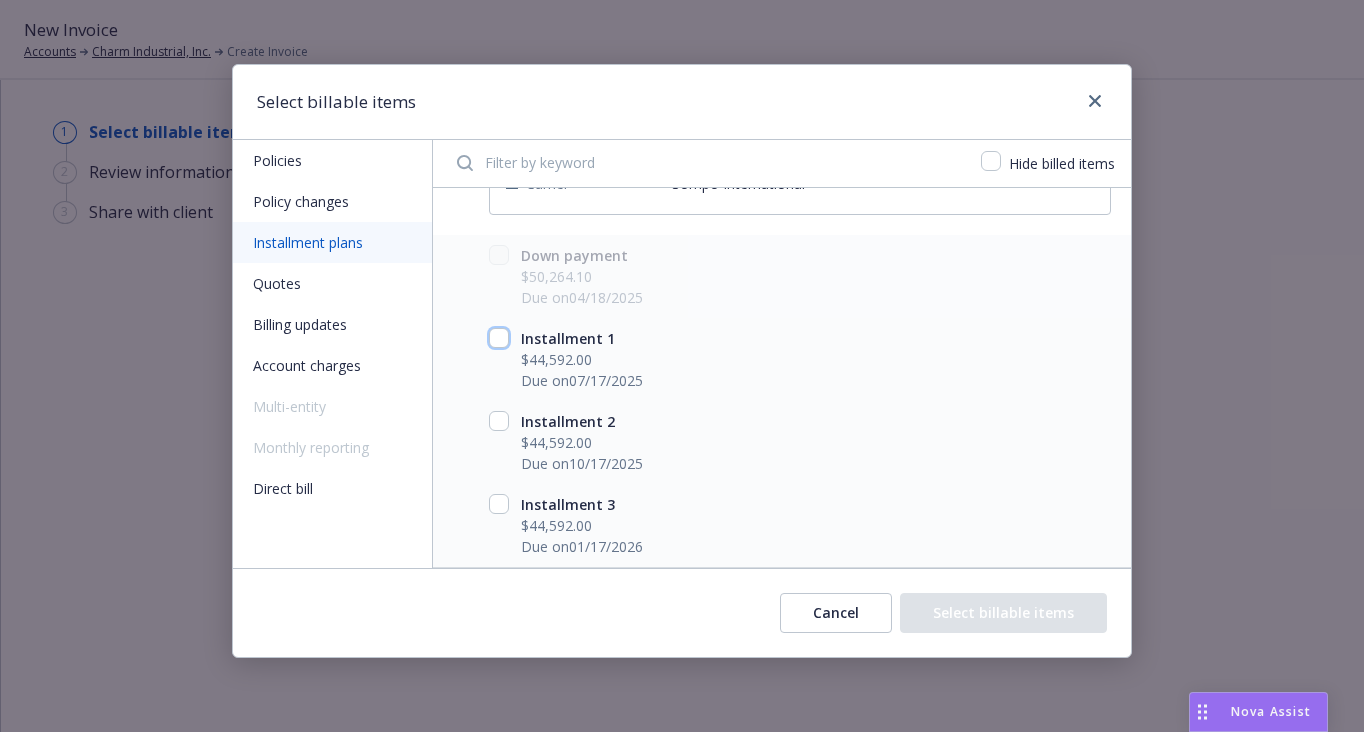 click at bounding box center (499, 338) 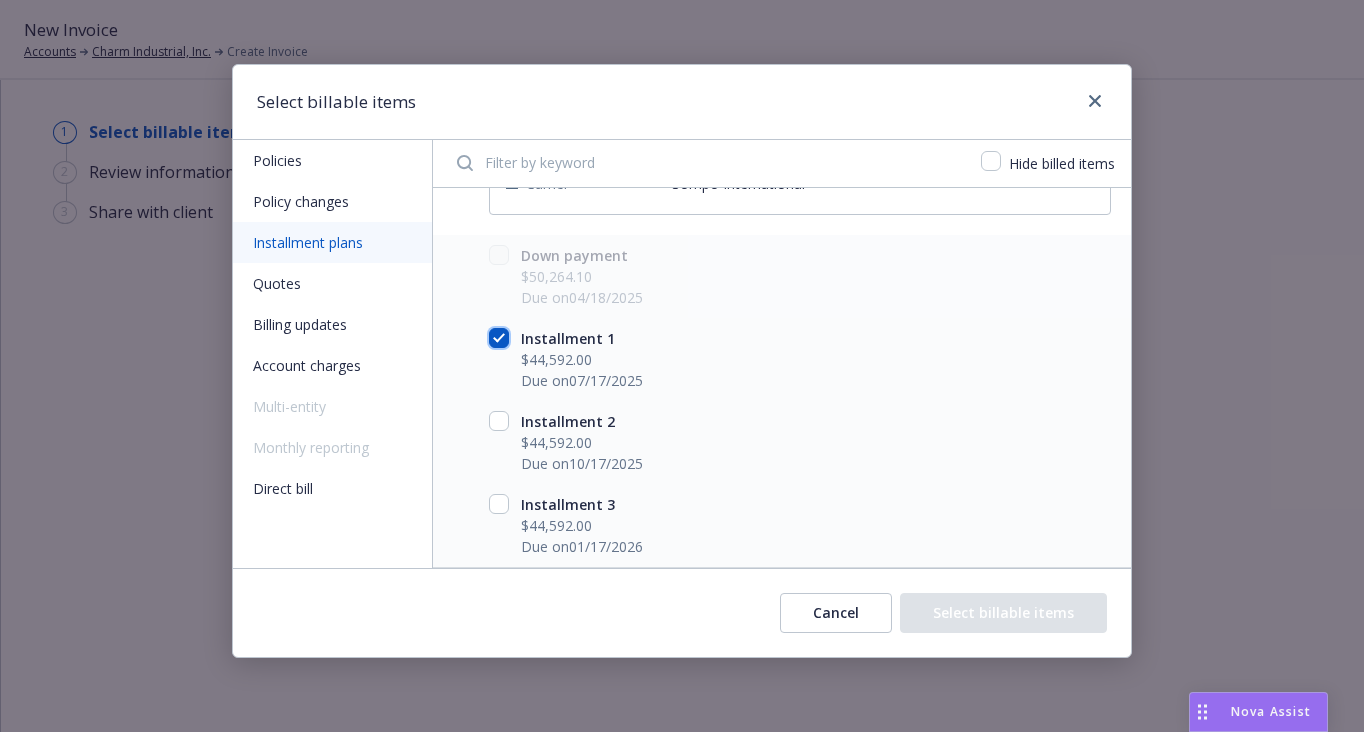 checkbox on "true" 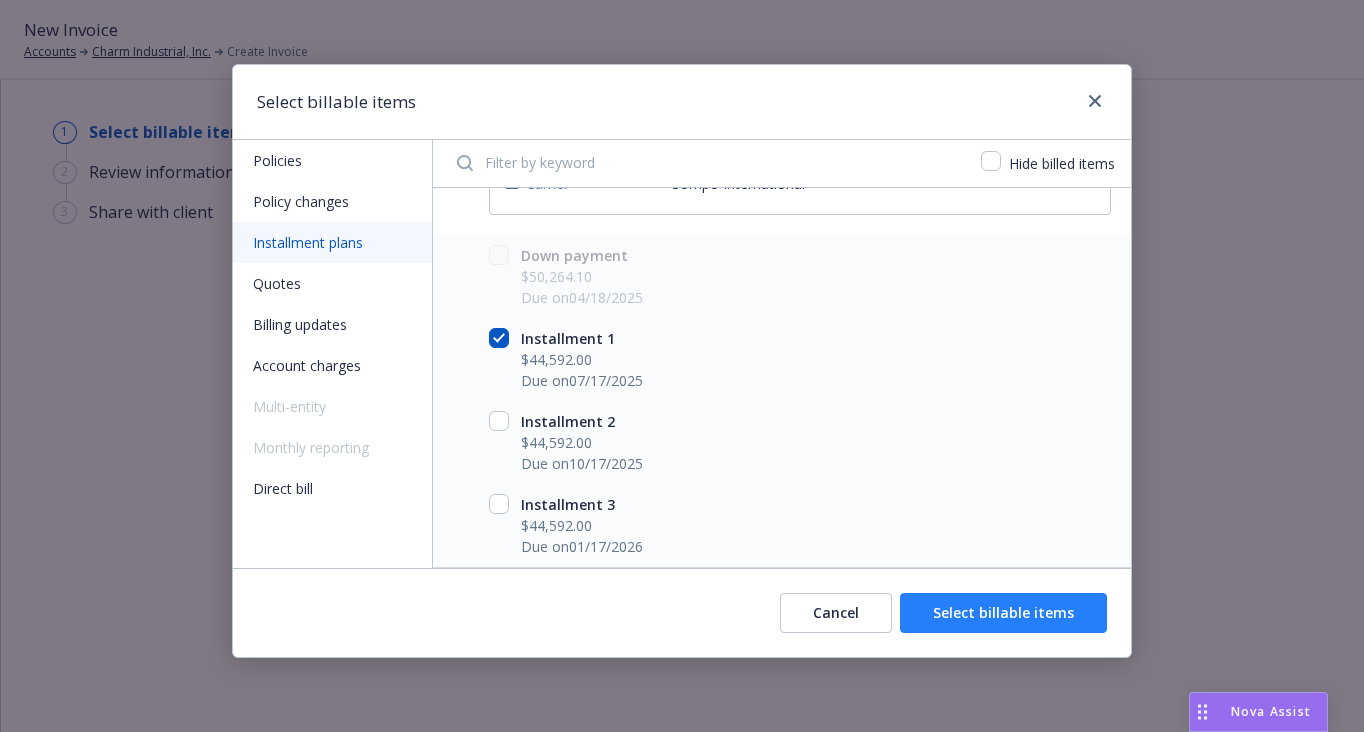 click on "Select billable items" at bounding box center [1003, 613] 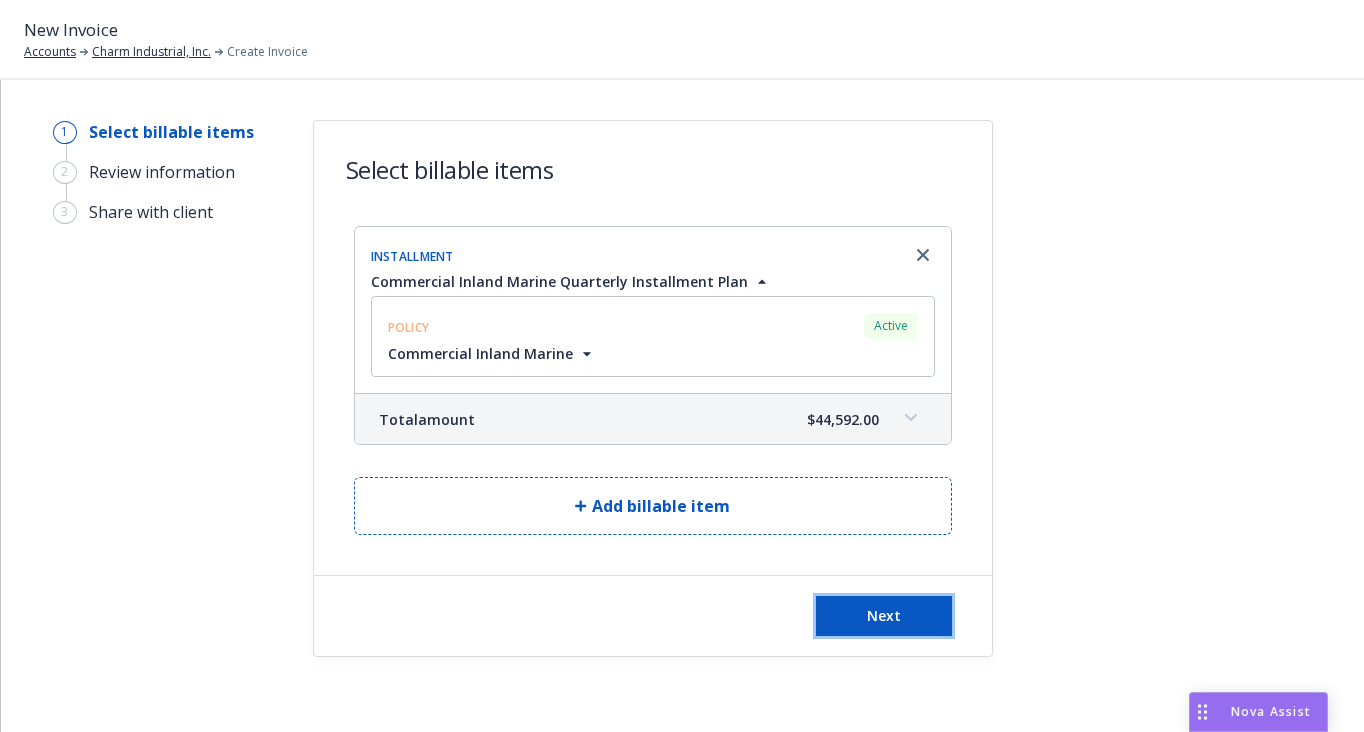 click on "Next" at bounding box center [884, 616] 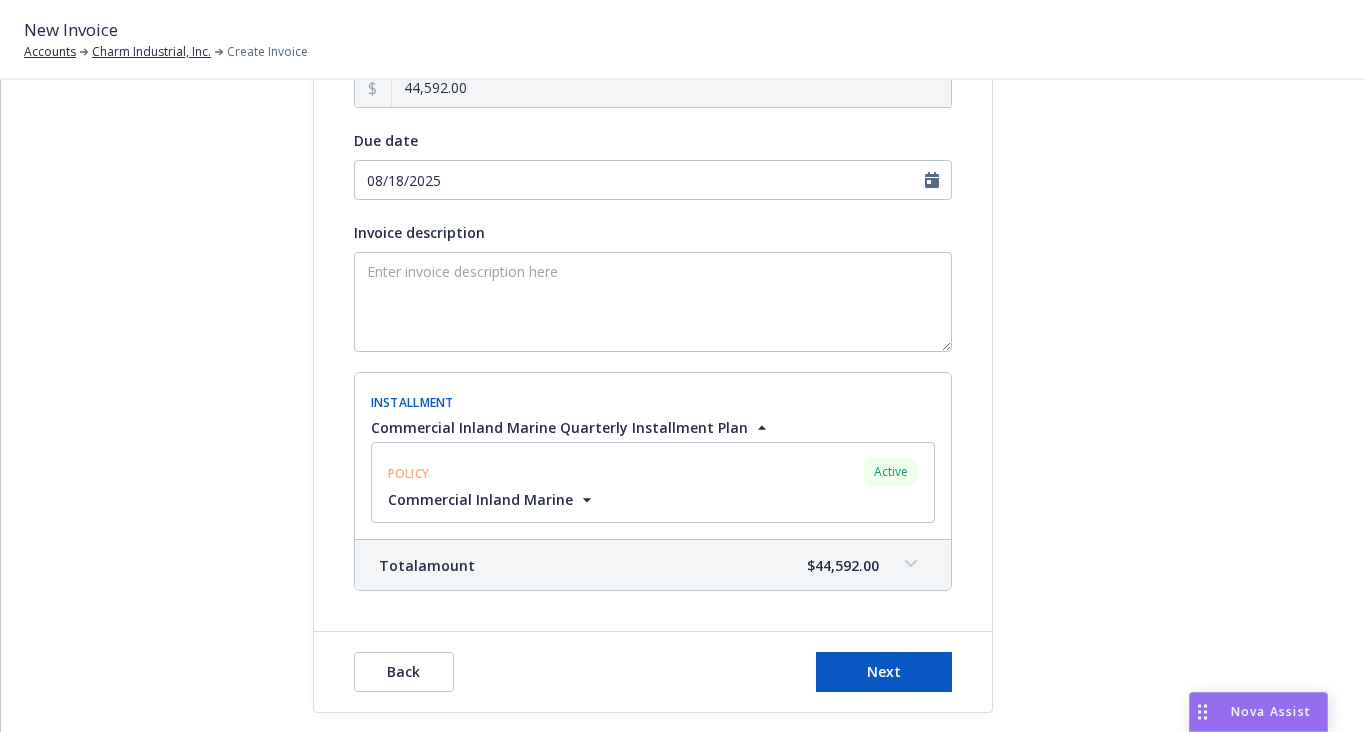 scroll, scrollTop: 211, scrollLeft: 0, axis: vertical 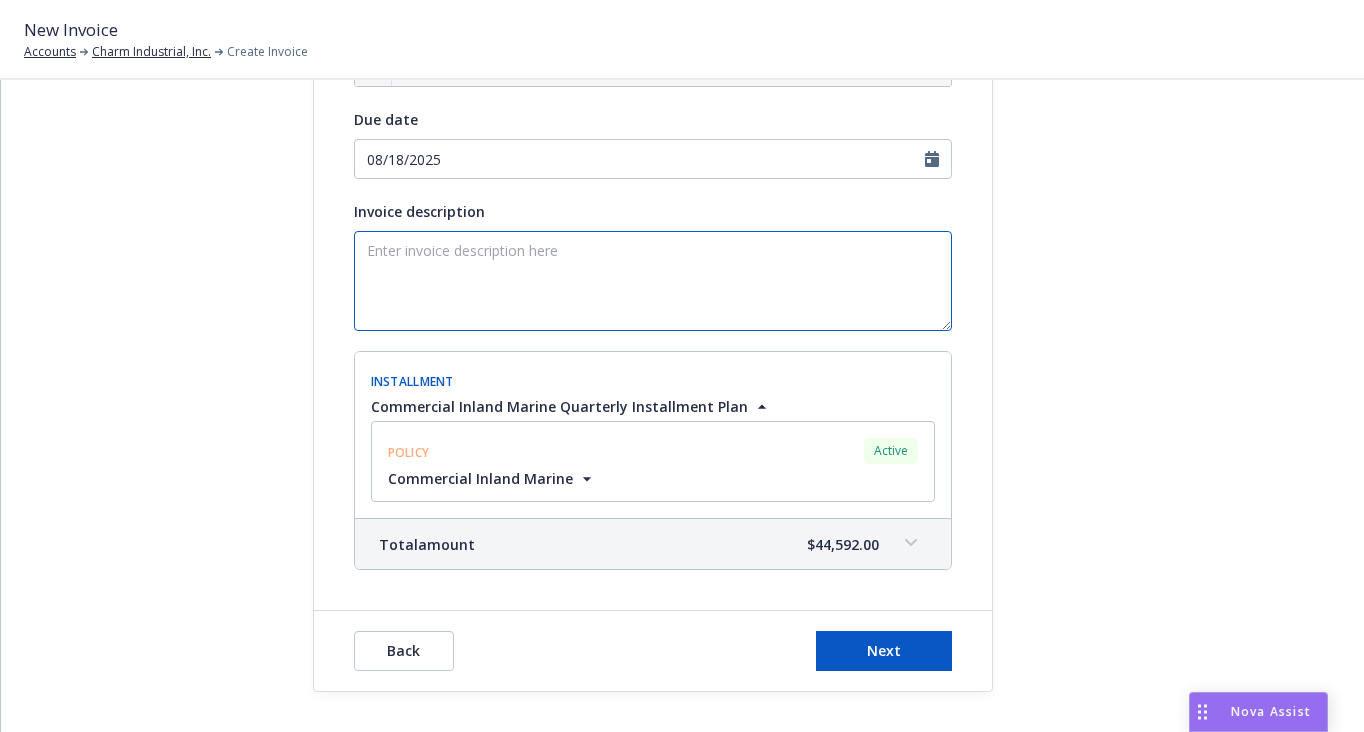 click on "Invoice description" at bounding box center (653, 281) 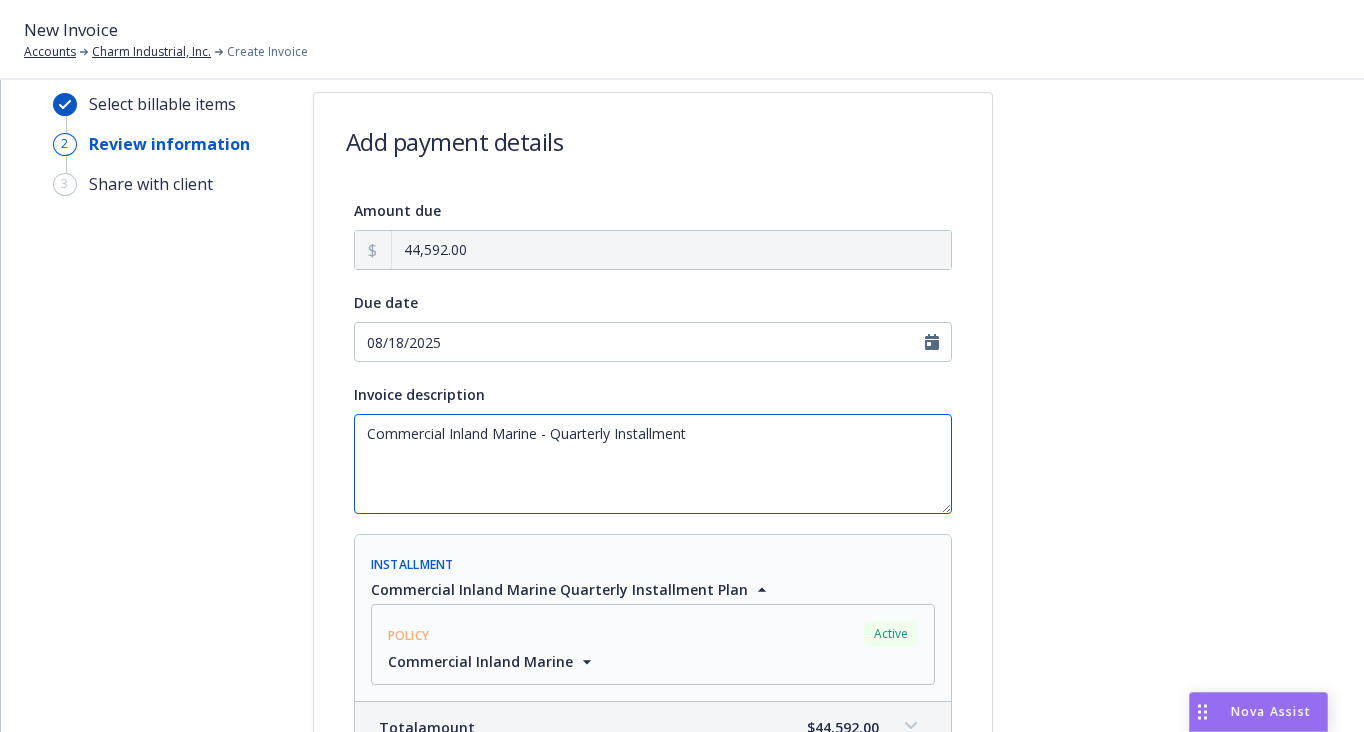 scroll, scrollTop: 26, scrollLeft: 0, axis: vertical 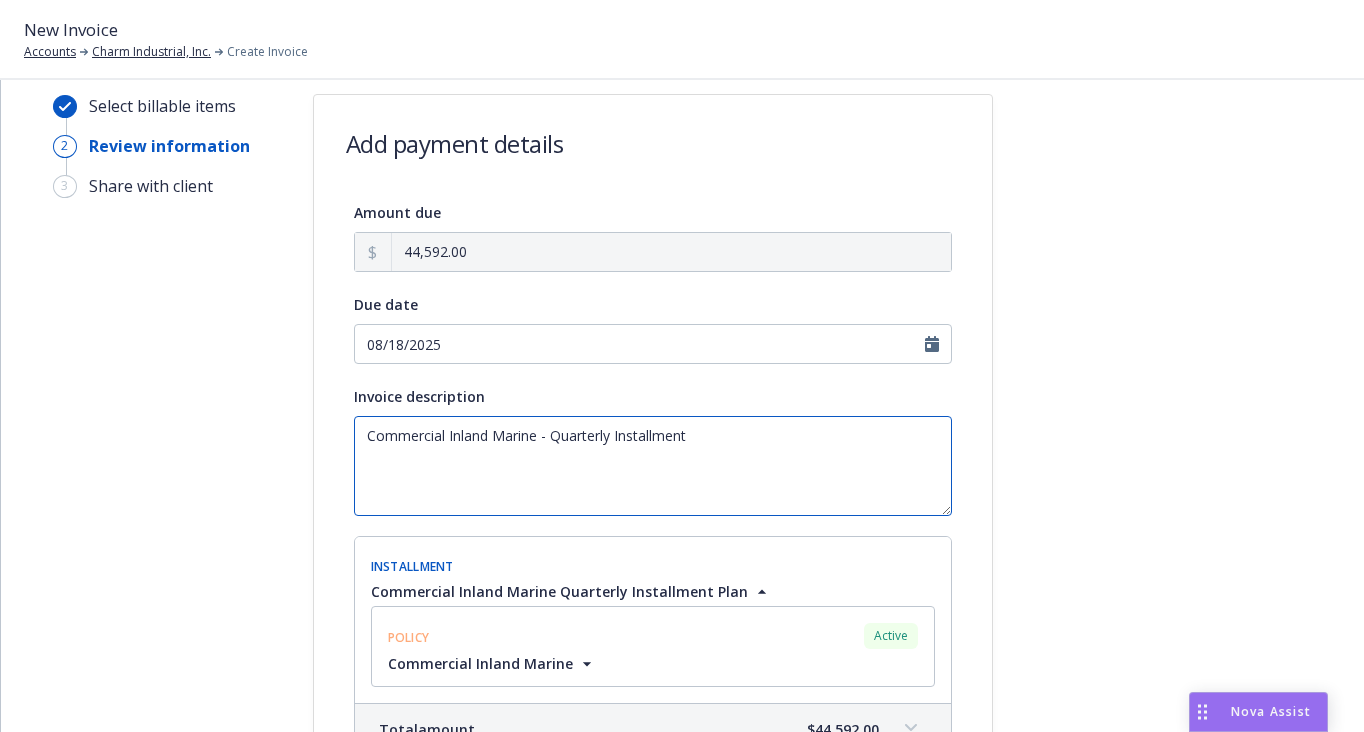 type on "Commercial Inland Marine - Quarterly Installment" 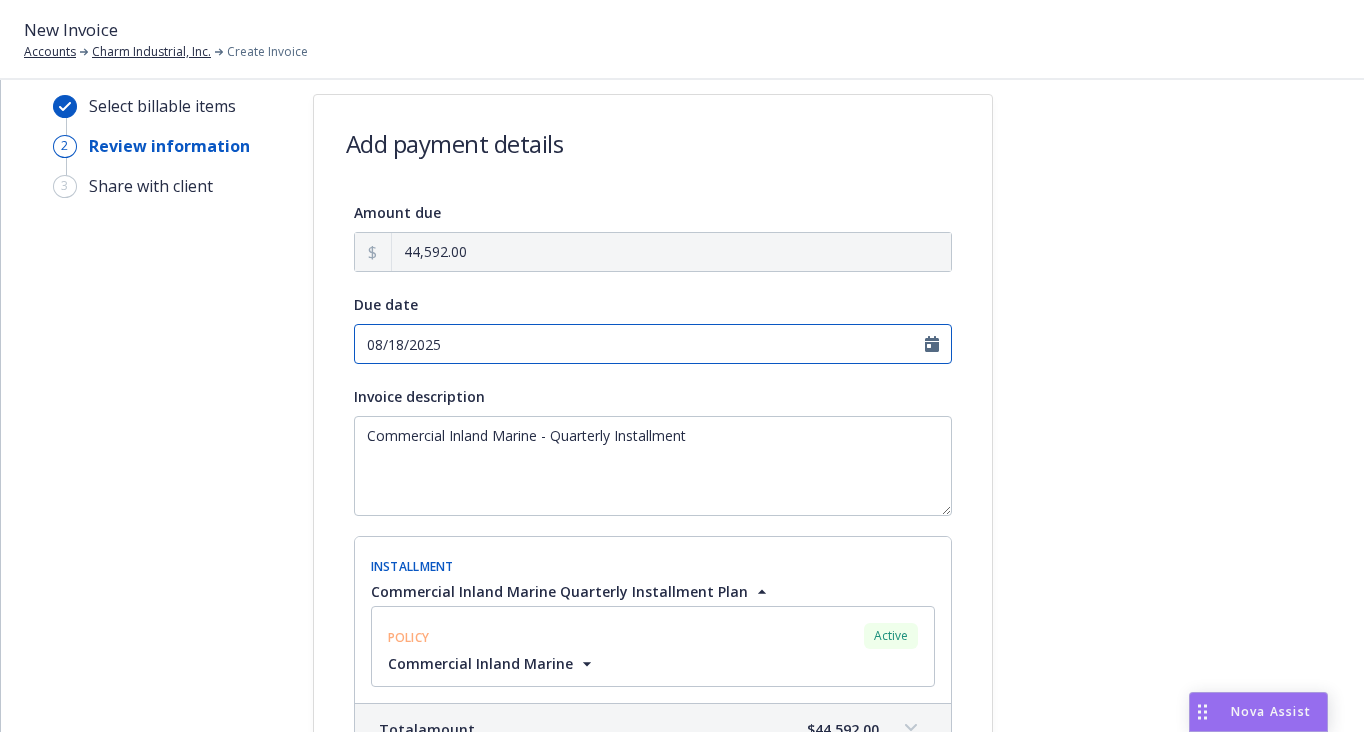 click on "08/18/2025" at bounding box center (653, 344) 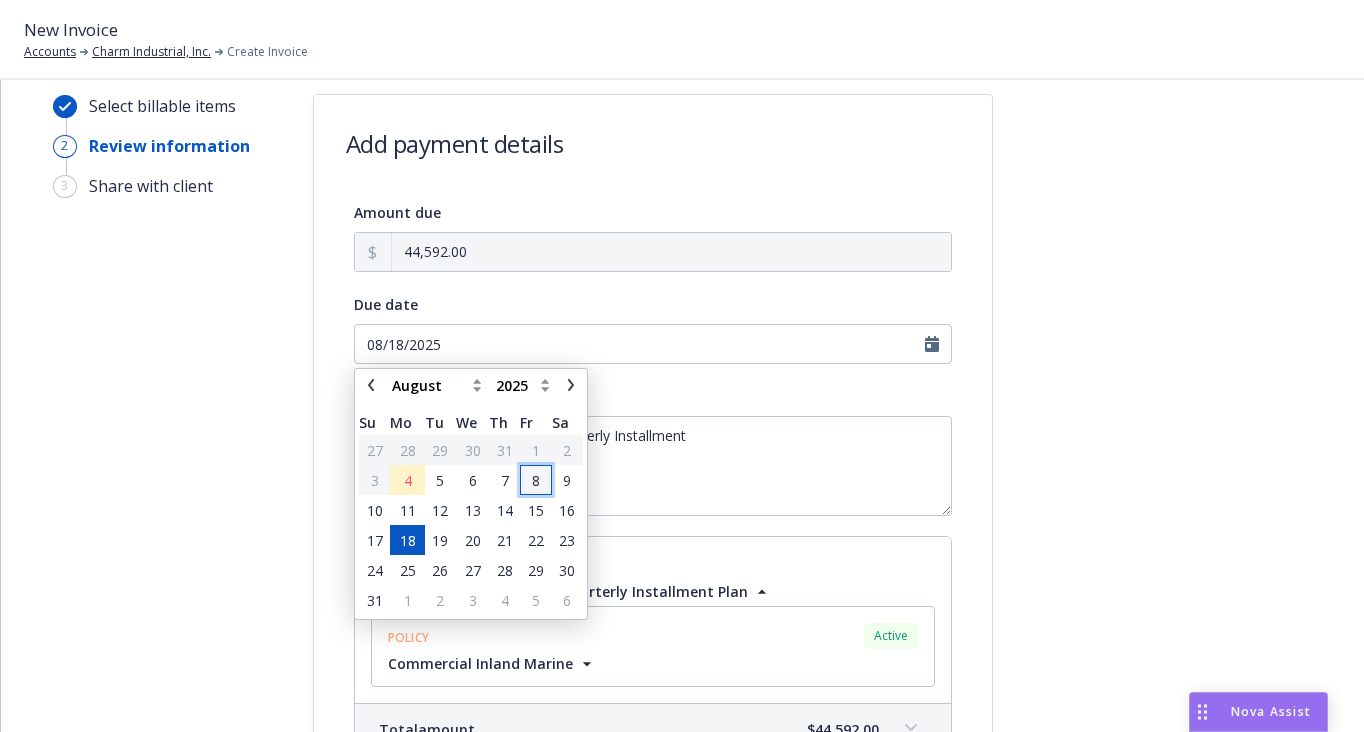 click on "8" at bounding box center (535, 480) 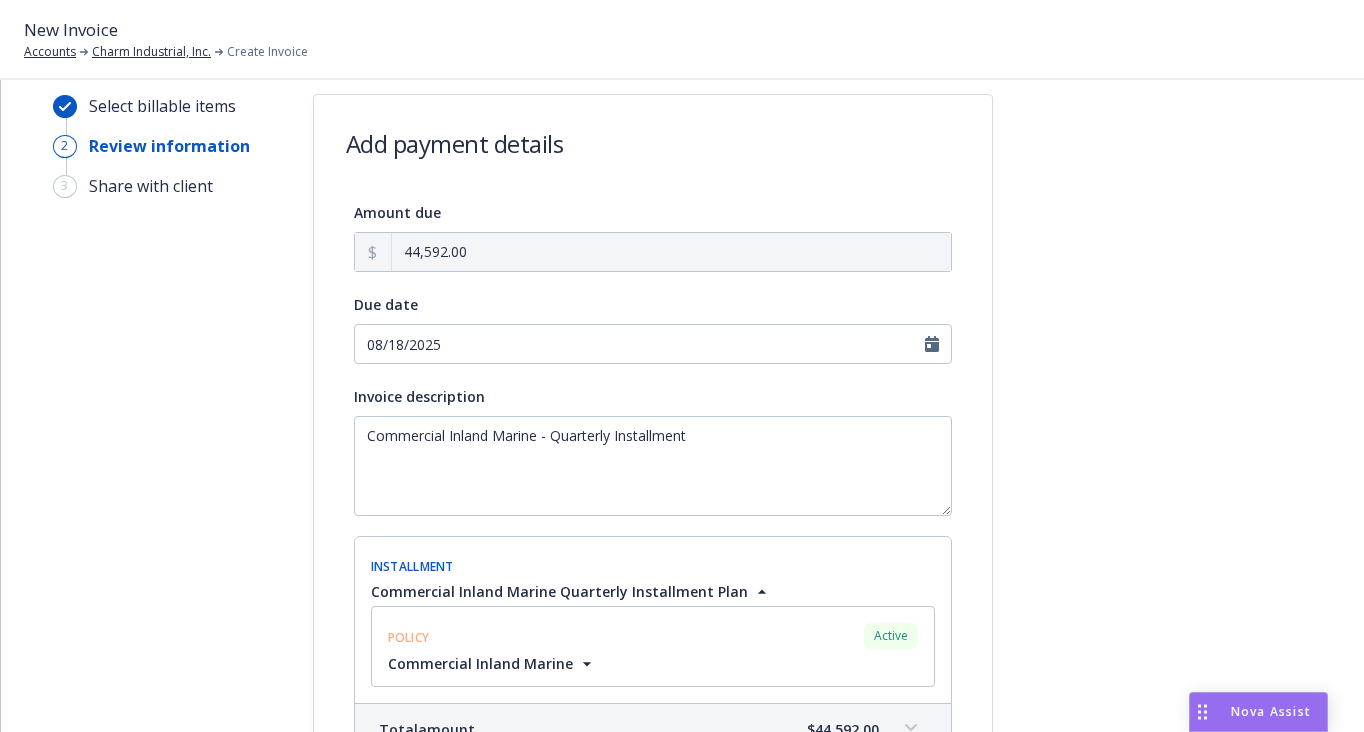 type on "08/08/2025" 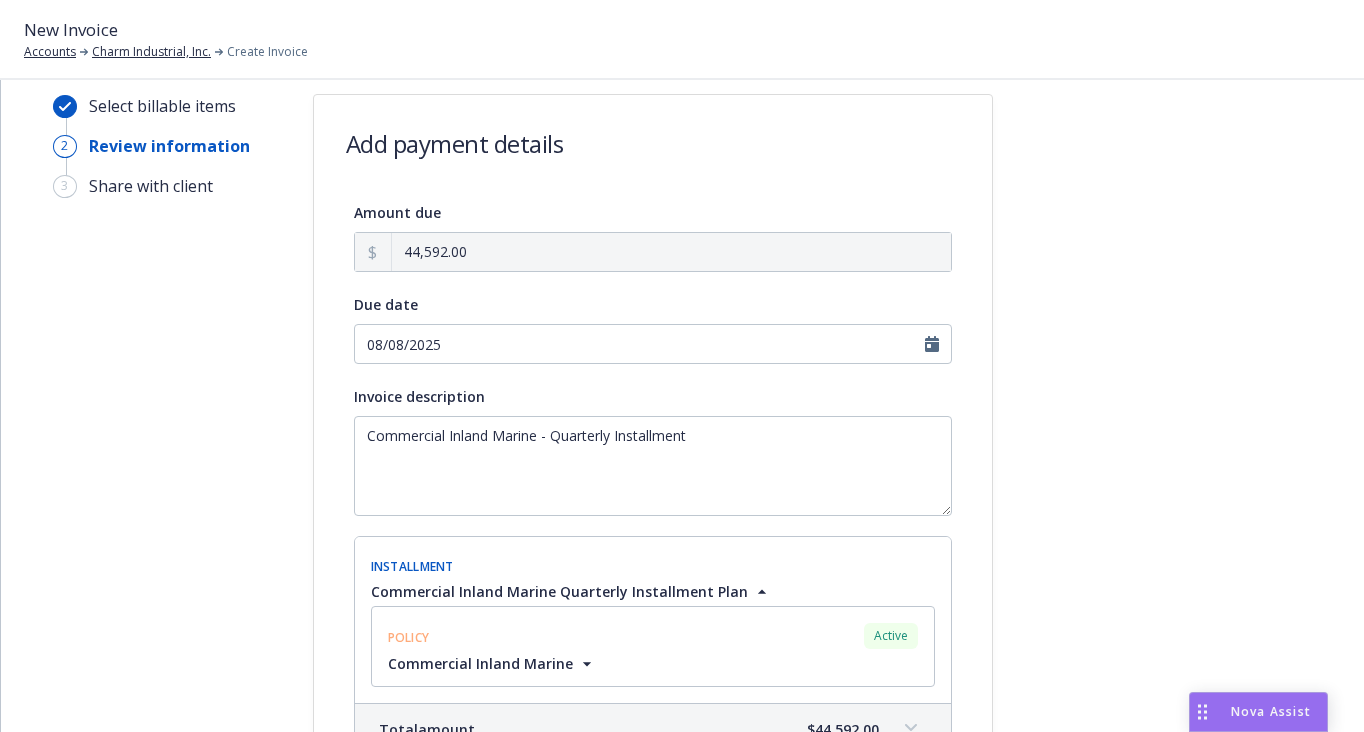 scroll, scrollTop: 211, scrollLeft: 0, axis: vertical 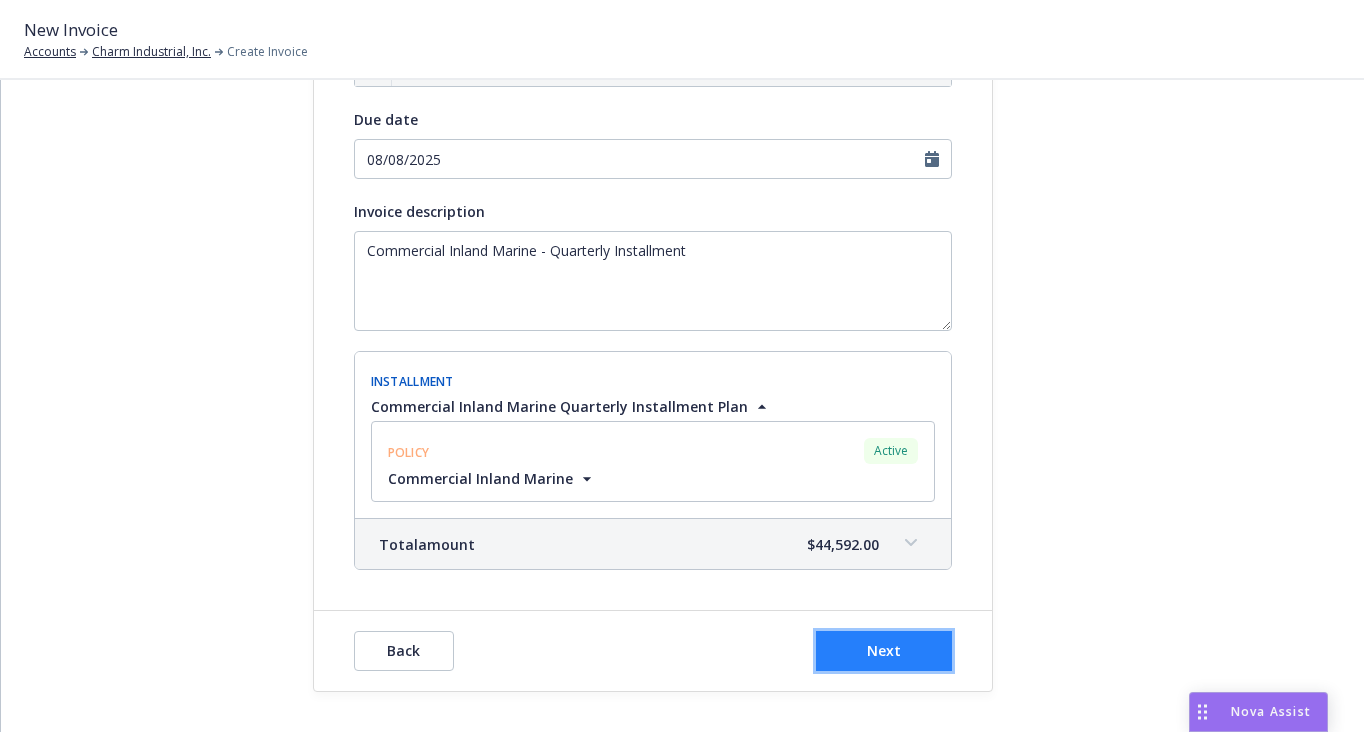 click on "Next" at bounding box center (884, 651) 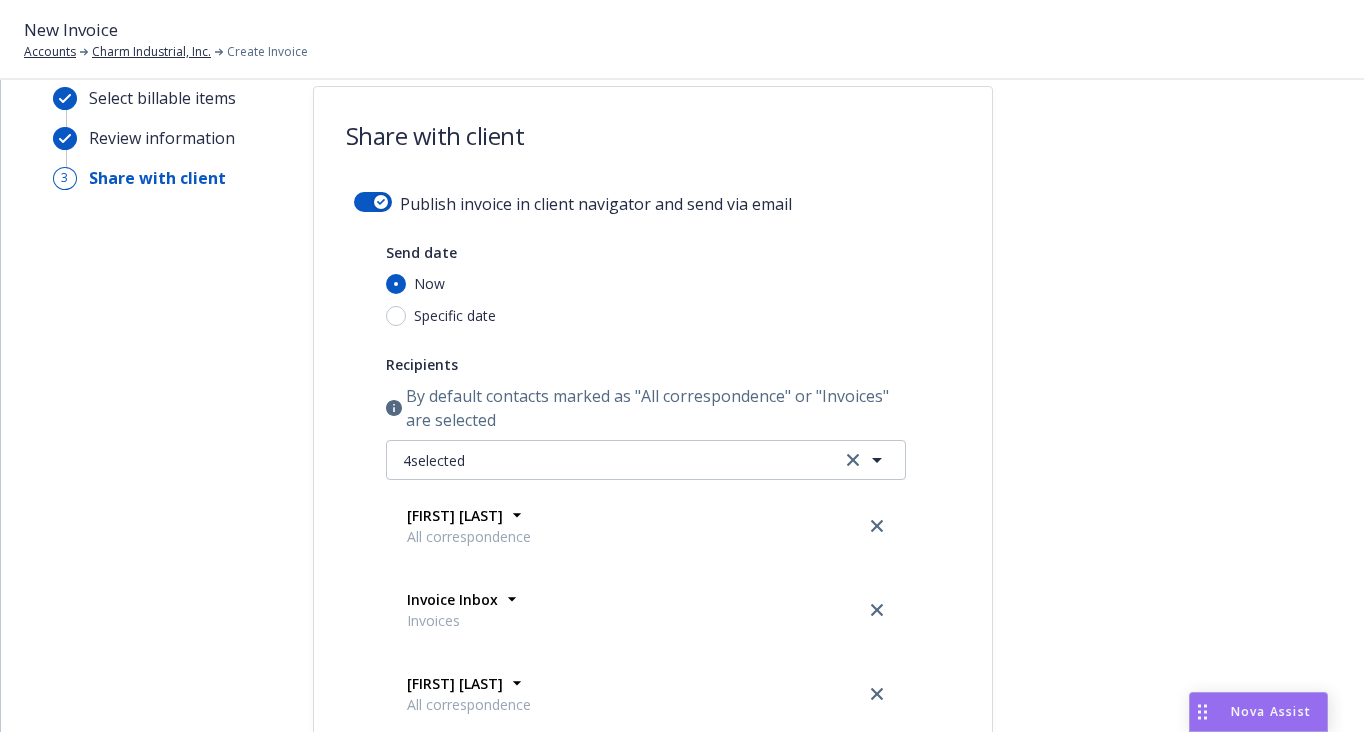 scroll, scrollTop: 0, scrollLeft: 0, axis: both 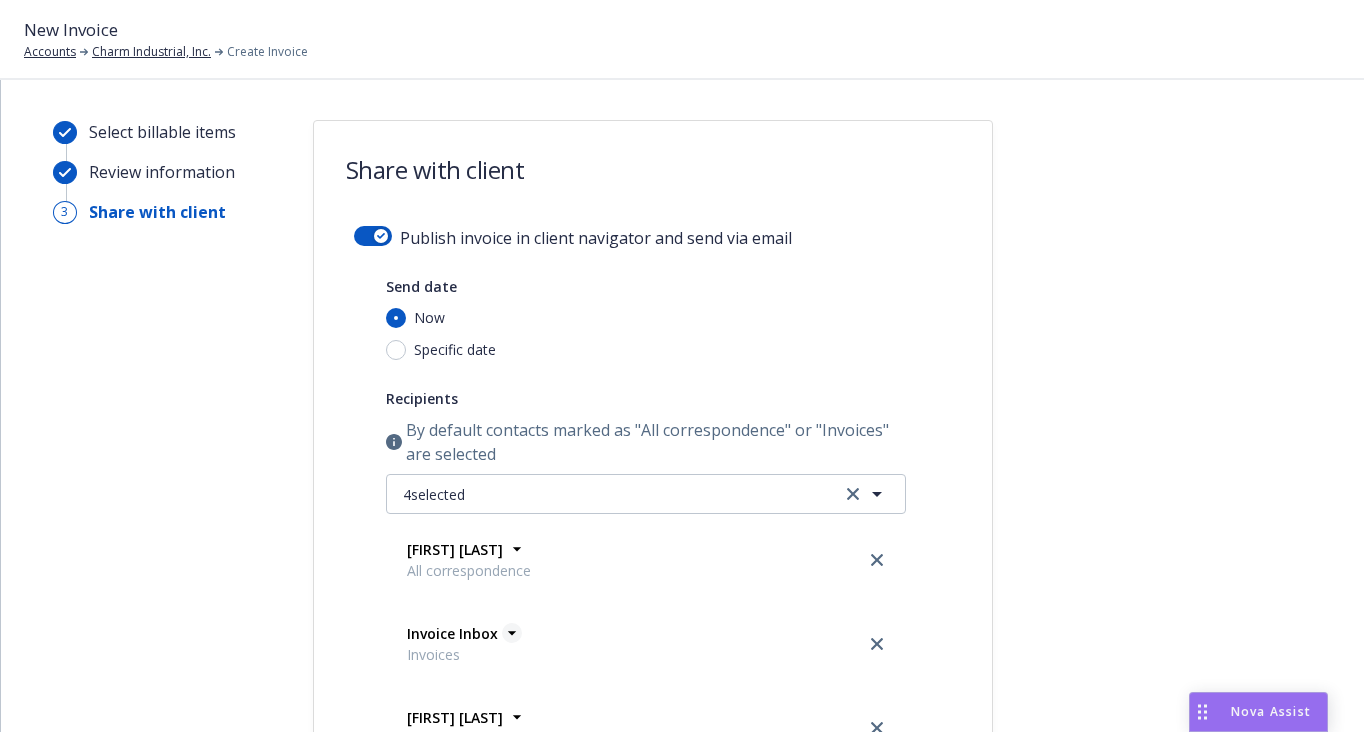 click 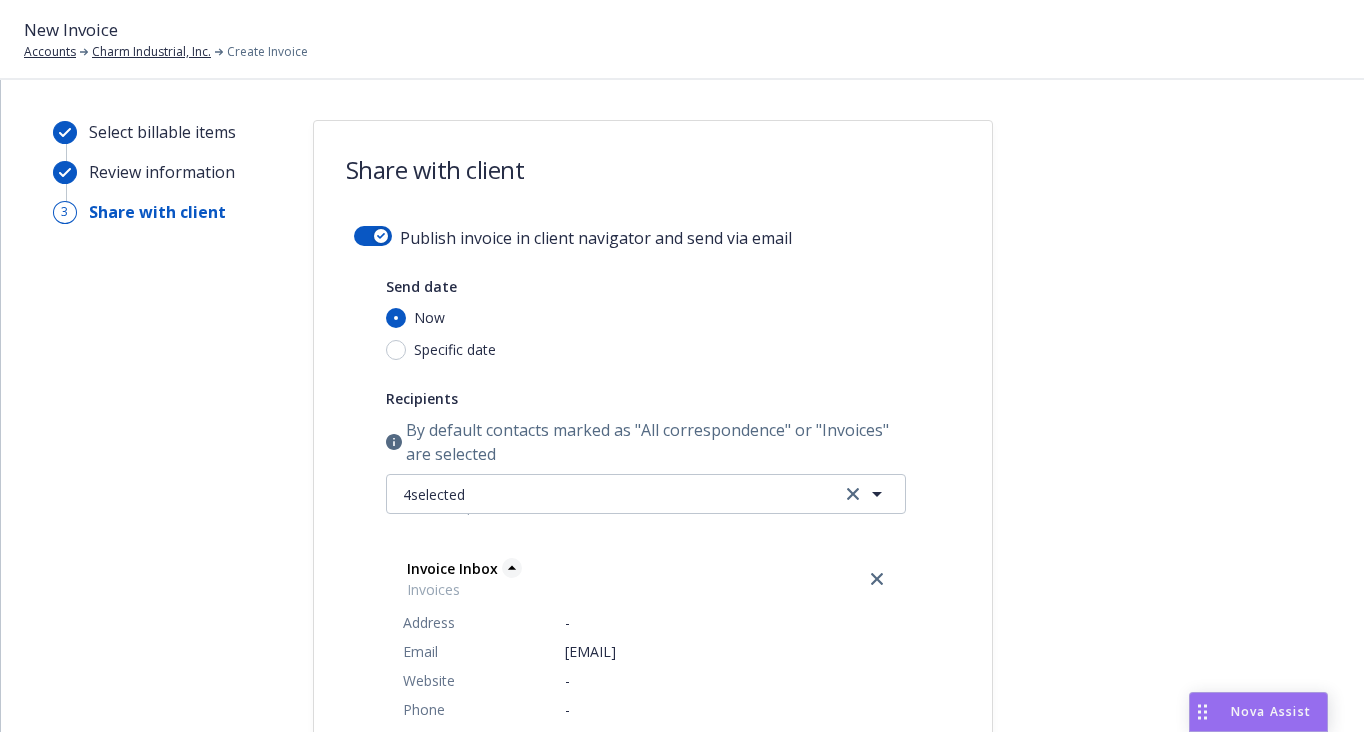 scroll, scrollTop: 0, scrollLeft: 0, axis: both 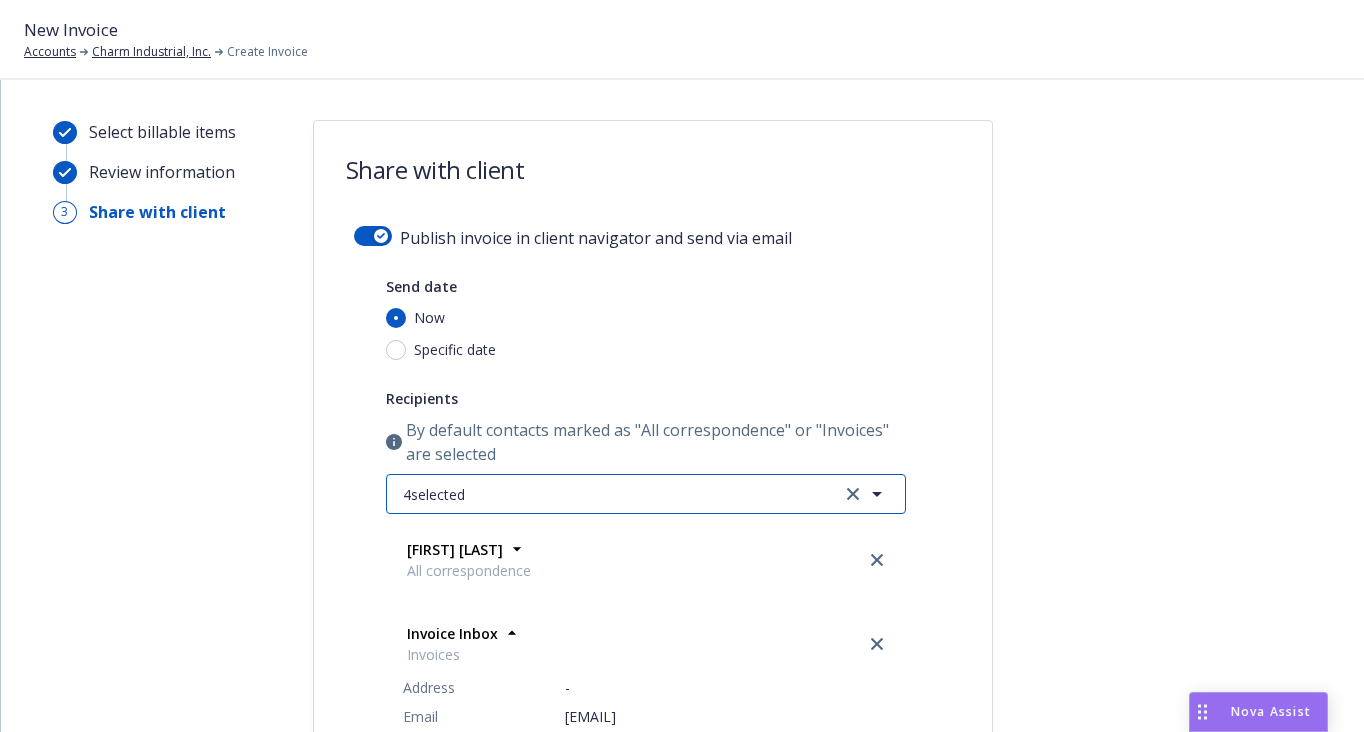 click on "4  selected" at bounding box center [646, 494] 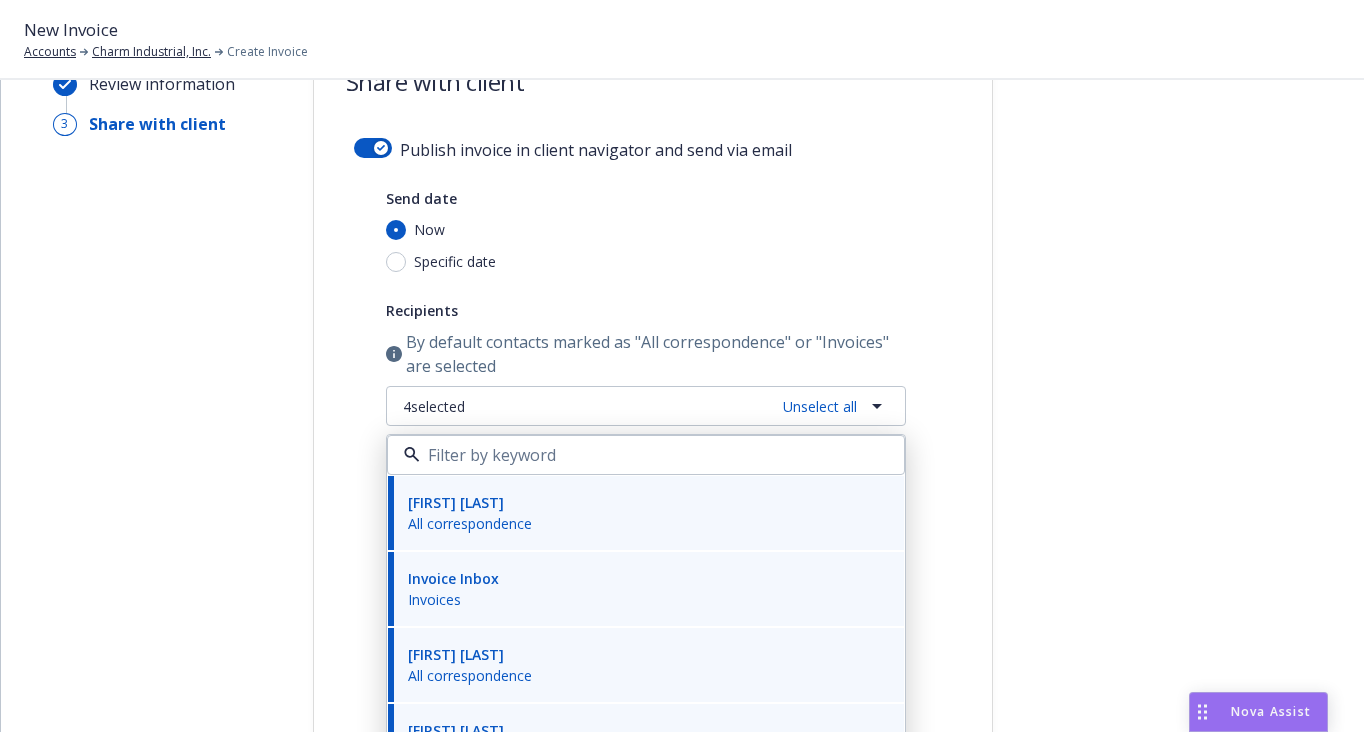 scroll, scrollTop: 156, scrollLeft: 0, axis: vertical 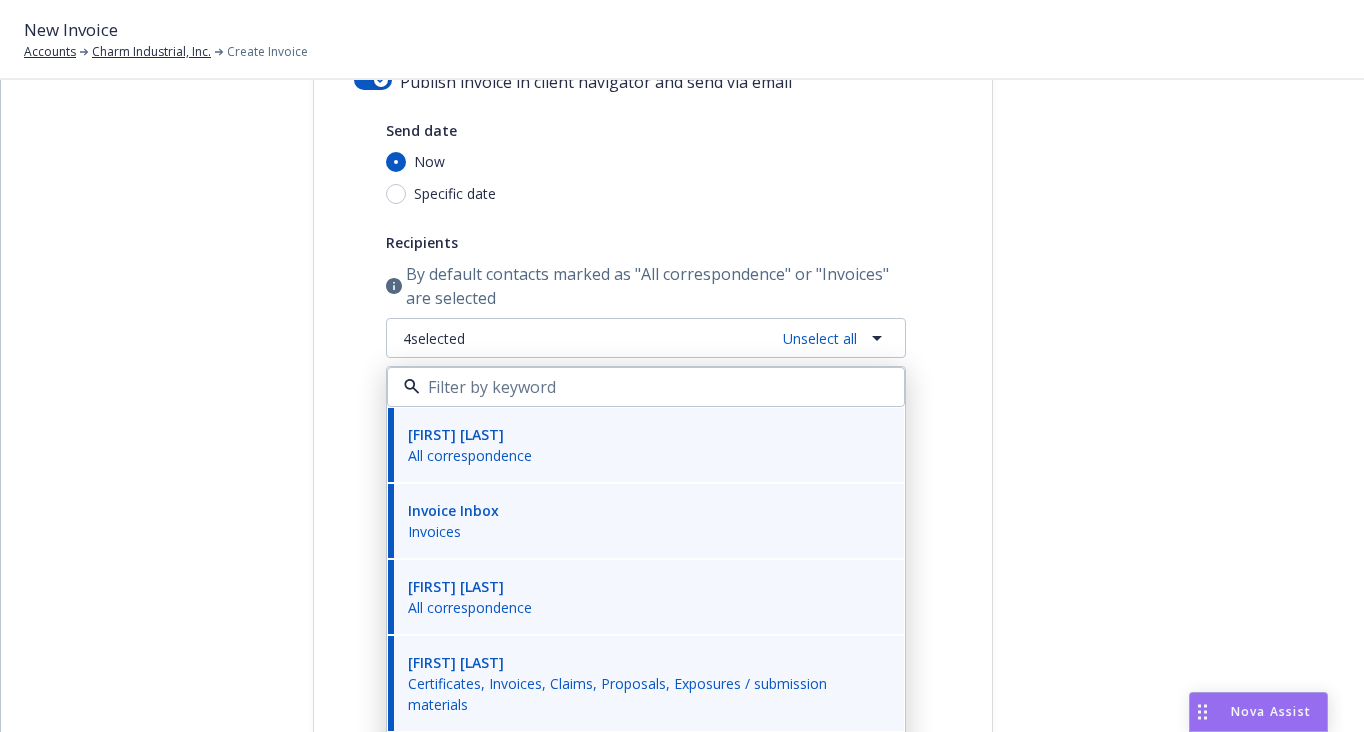 click on "All correspondence" at bounding box center (470, 607) 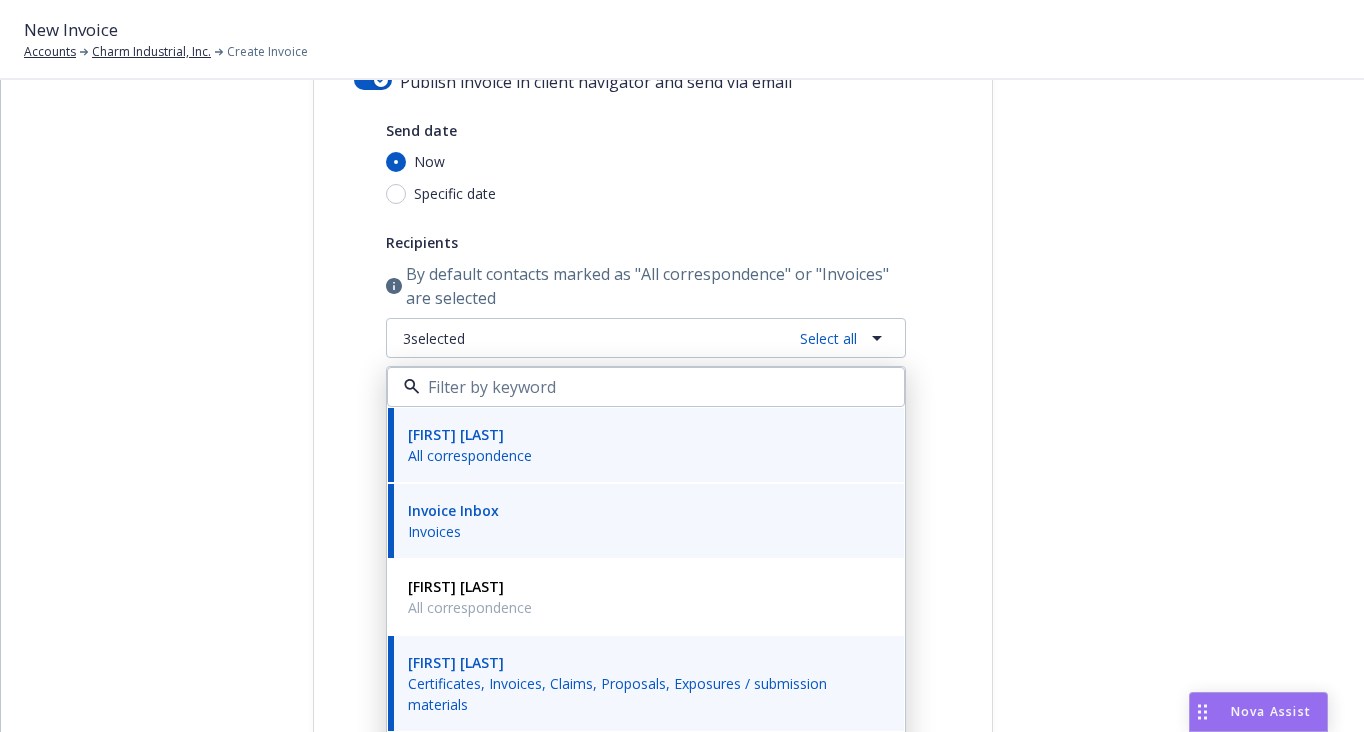 click on "Select billable items Review information 3 Share with client Share with client Publish invoice in client navigator and send via email Send date Now Specific date Recipients By default contacts marked as "All correspondence" or "Invoices" are selected 3 selected Select all Tim Thomson All correspondence Invoice Inbox Invoices Peter Reinhardt All correspondence Tommy Leese Certificates, Invoices, Claims, Proposals, Exposures / submission materials Add new contact Tim Thomson All correspondence Address [NUMBER] [STREET], [CITY], [STATE], [COUNTRY], USA Email [EMAIL] Website - Phone [PHONE] Contact for All correspondence Notes - Invoice Inbox Invoices Address - Email [EMAIL] Website - Phone - Contact for Invoices Notes cc for invoices Tommy Leese Certificates, Invoices, Claims, Proposals, Exposures / submission materials Address [NUMBER] [STREET] [CITY], [STATE] [POSTAL_CODE] Email [EMAIL] Website - Phone - Contact for Notes - Newfront Team Members Back Submit" at bounding box center [682, 580] 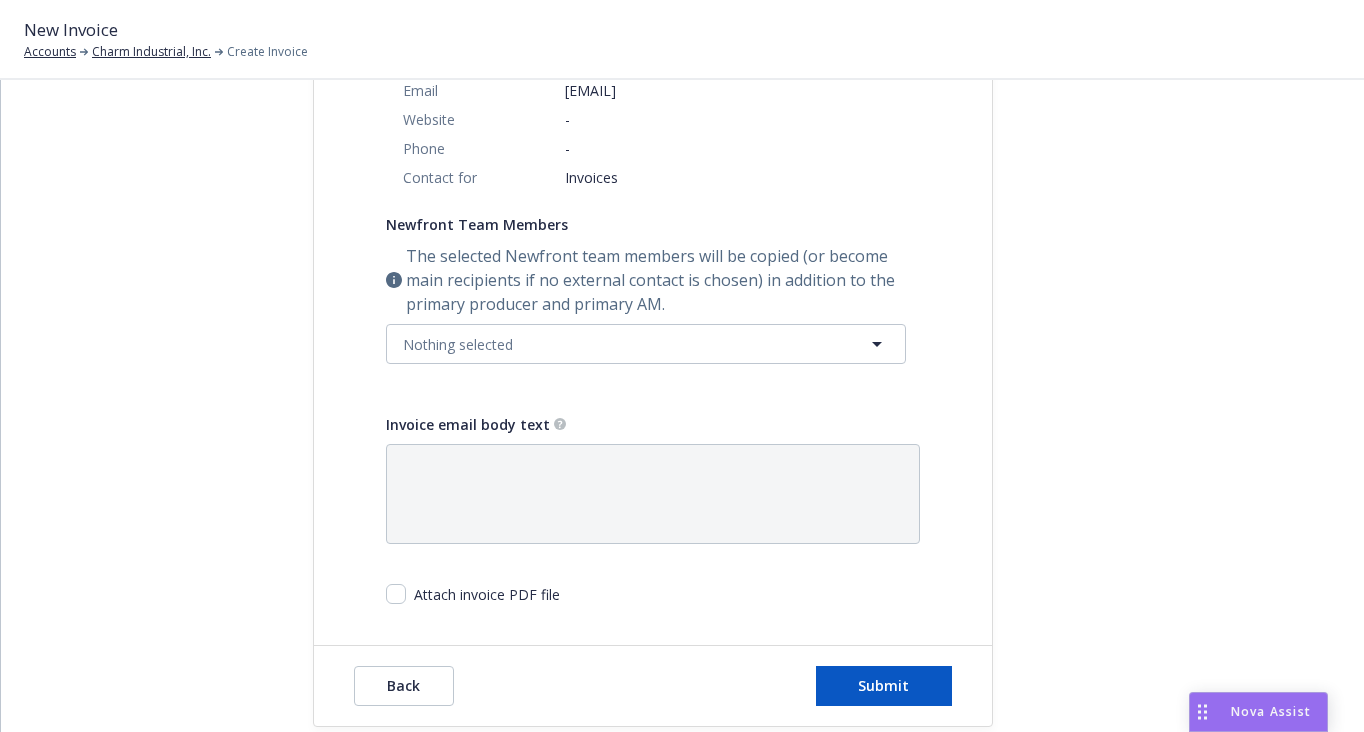 scroll, scrollTop: 661, scrollLeft: 0, axis: vertical 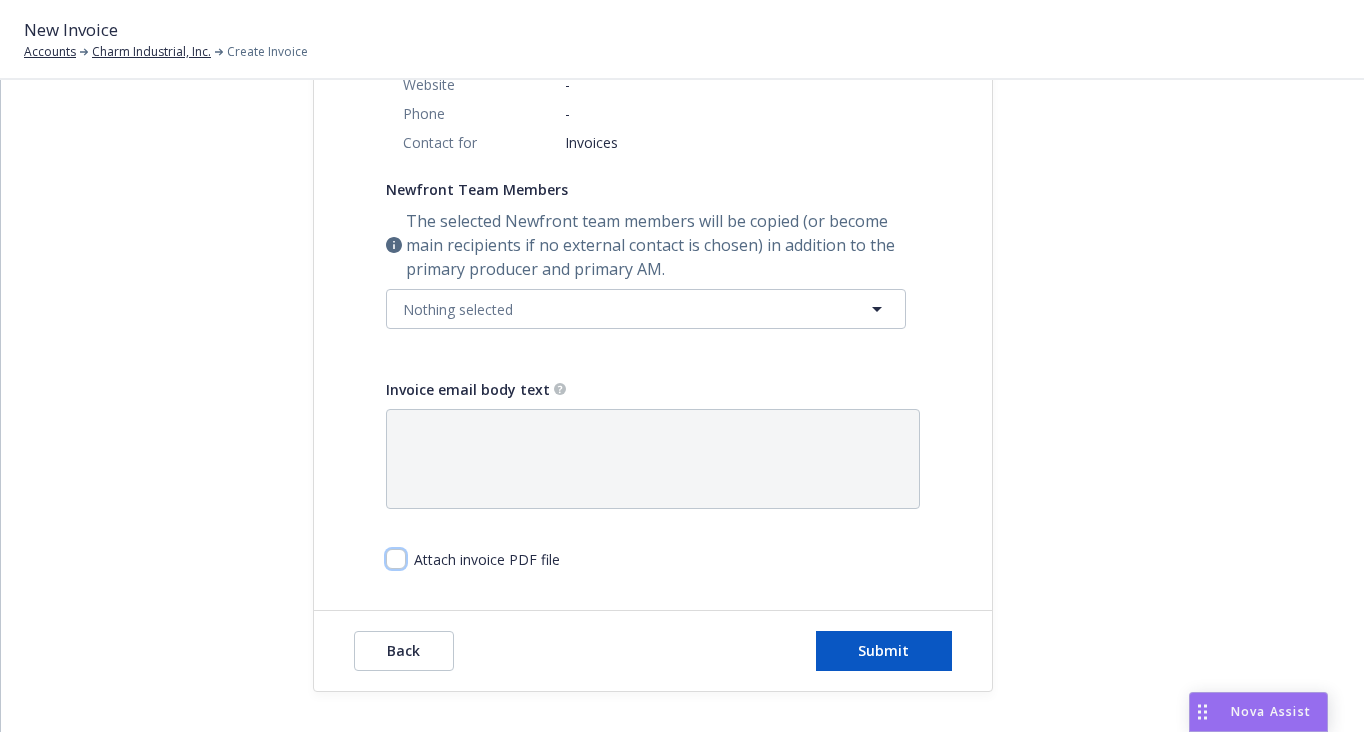 click at bounding box center (396, 559) 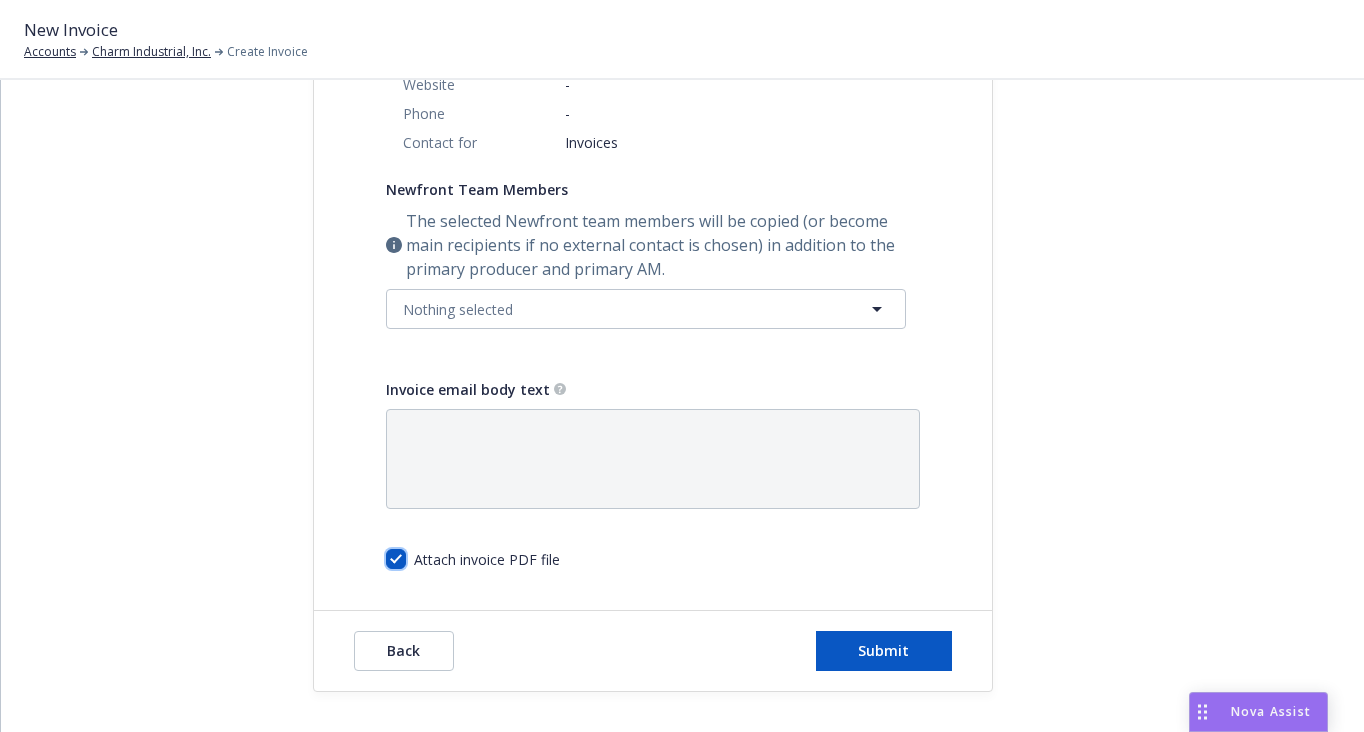 checkbox on "true" 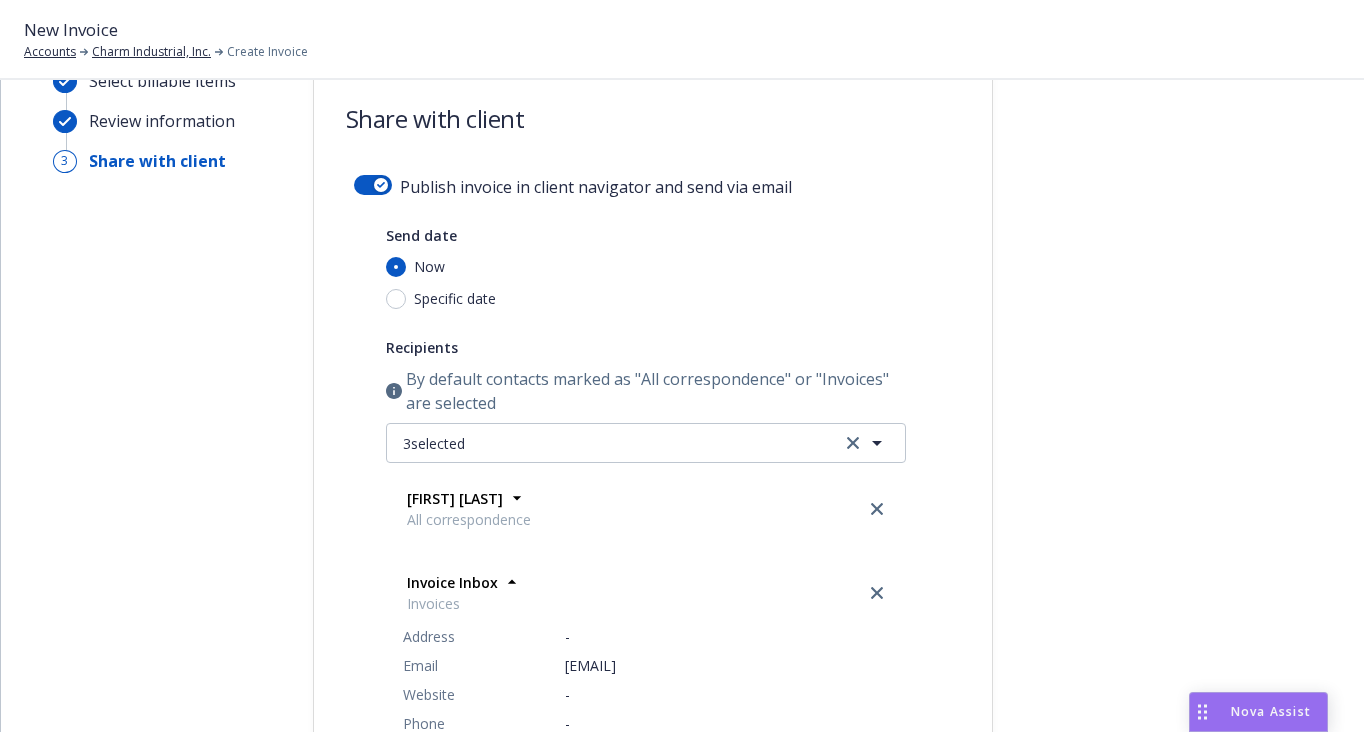 scroll, scrollTop: 47, scrollLeft: 0, axis: vertical 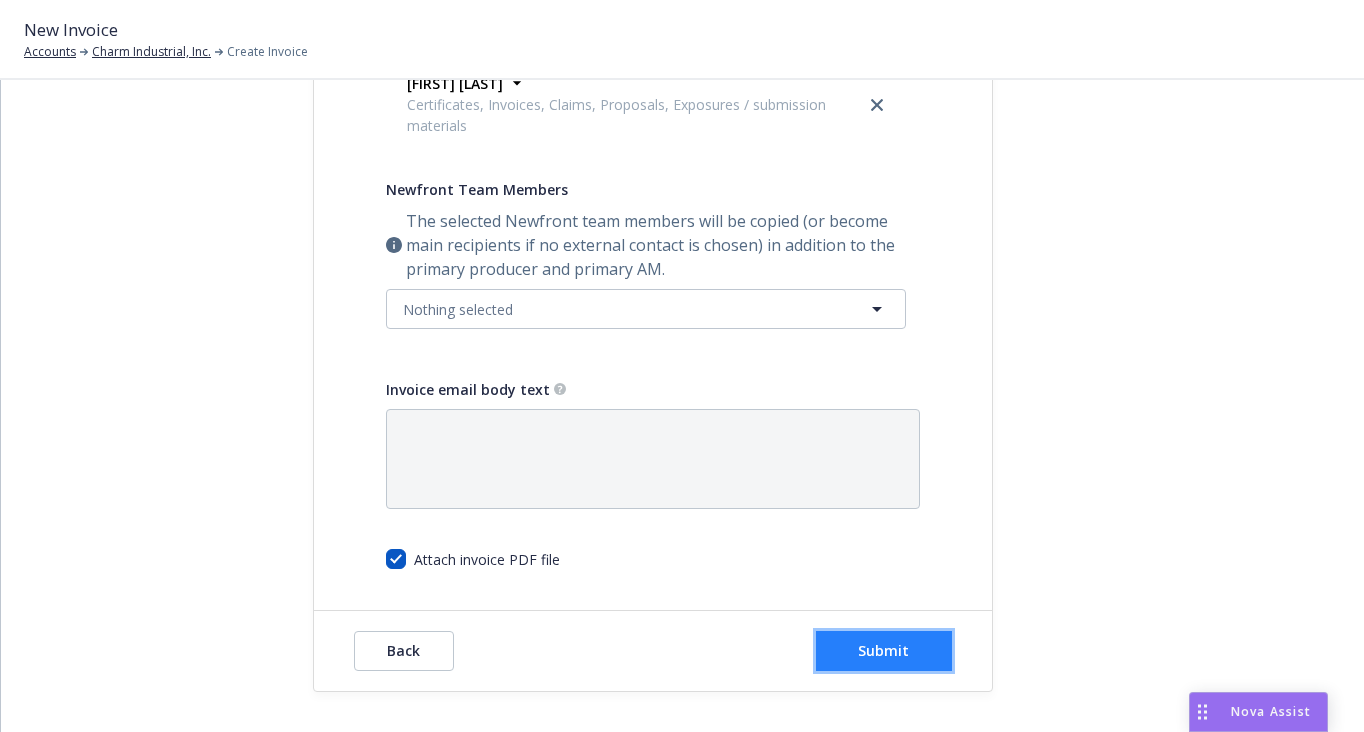 click on "Submit" at bounding box center (883, 650) 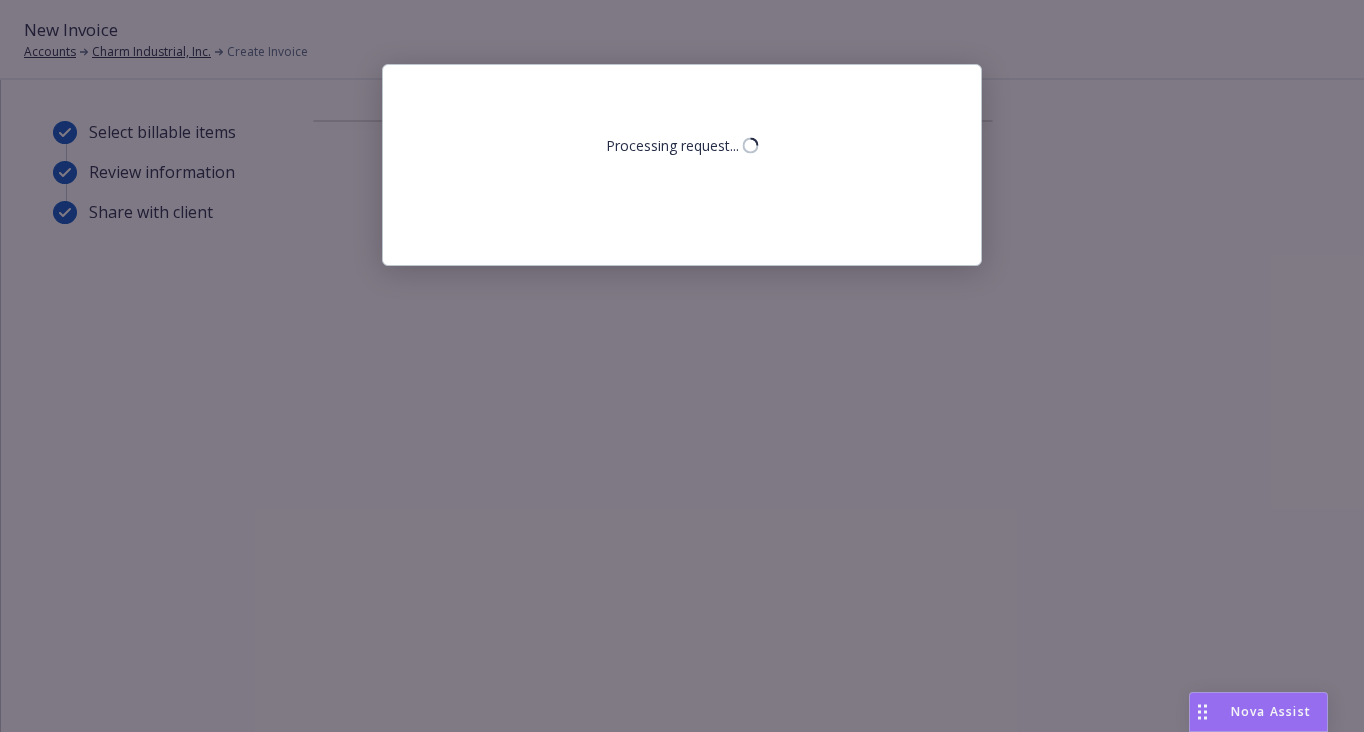 scroll, scrollTop: 0, scrollLeft: 0, axis: both 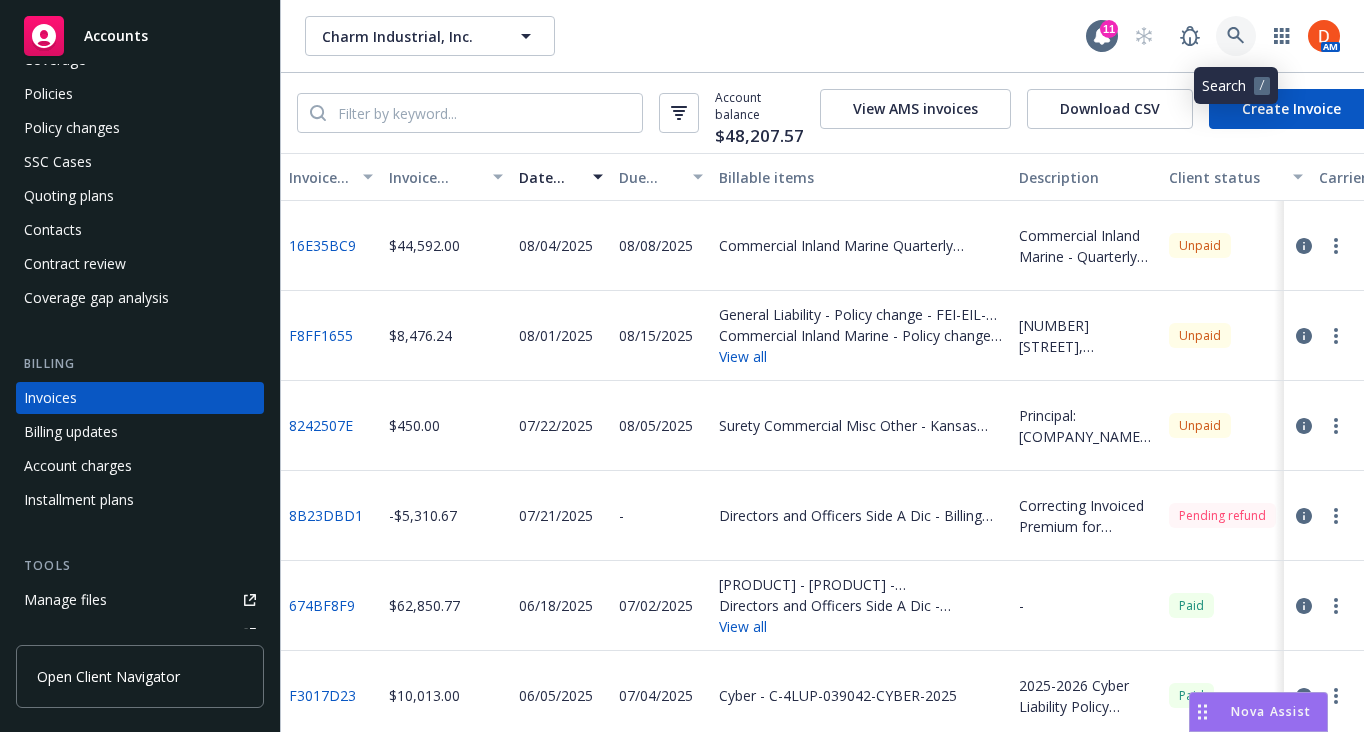click at bounding box center [1236, 36] 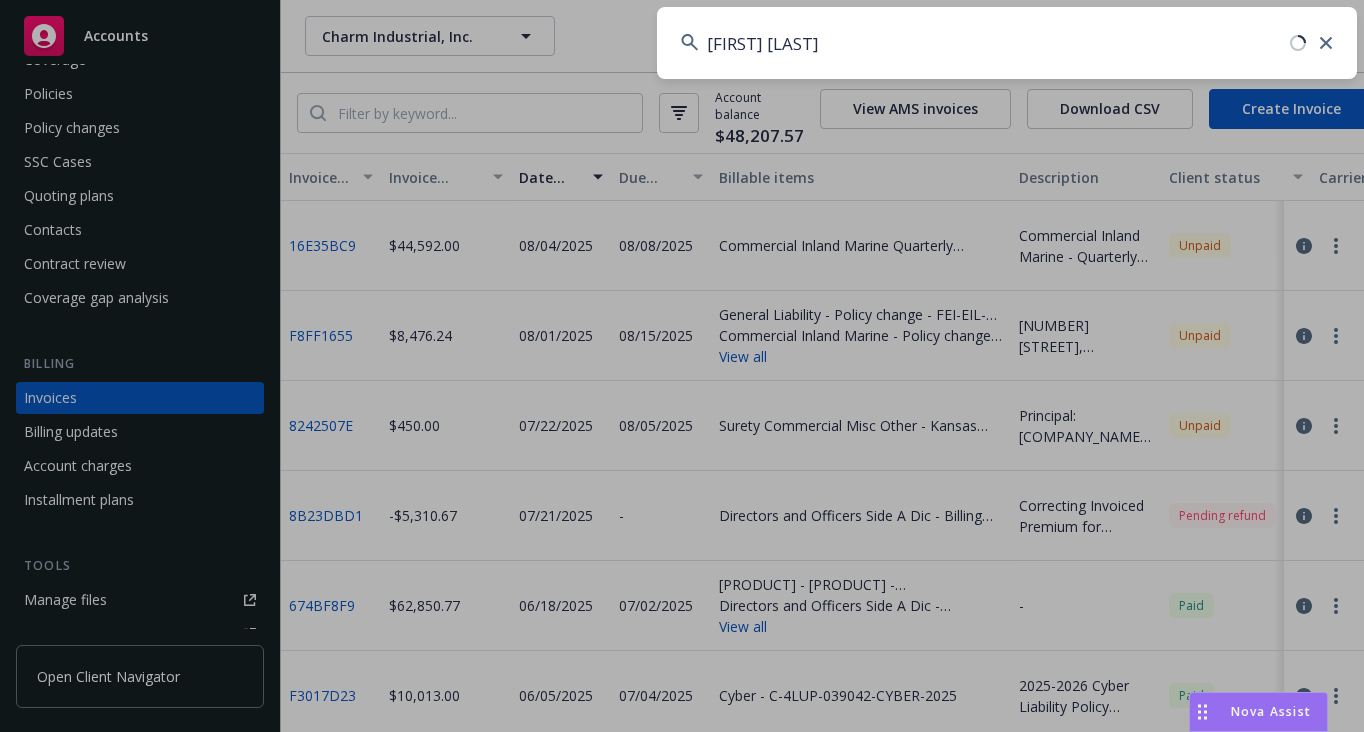 type on "[FIRST] [LAST]" 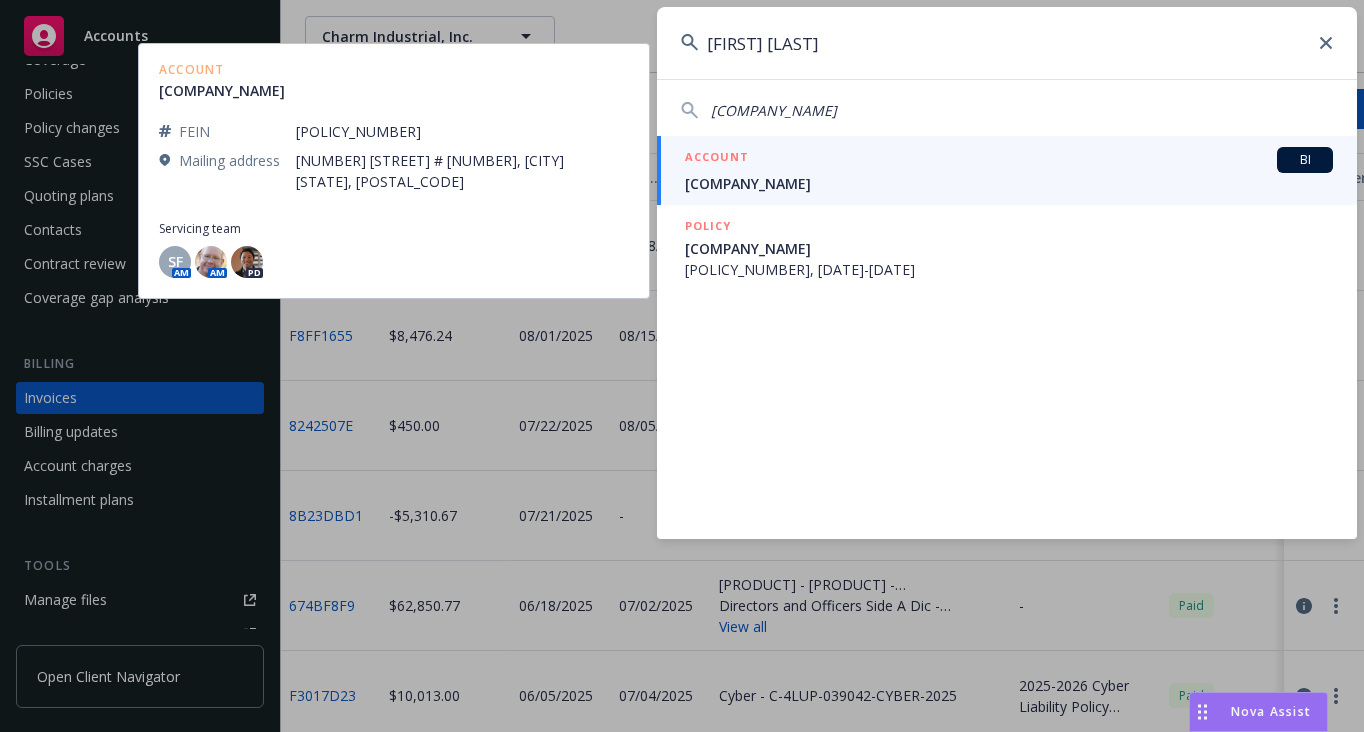 click on "ACCOUNT BI" at bounding box center [1009, 160] 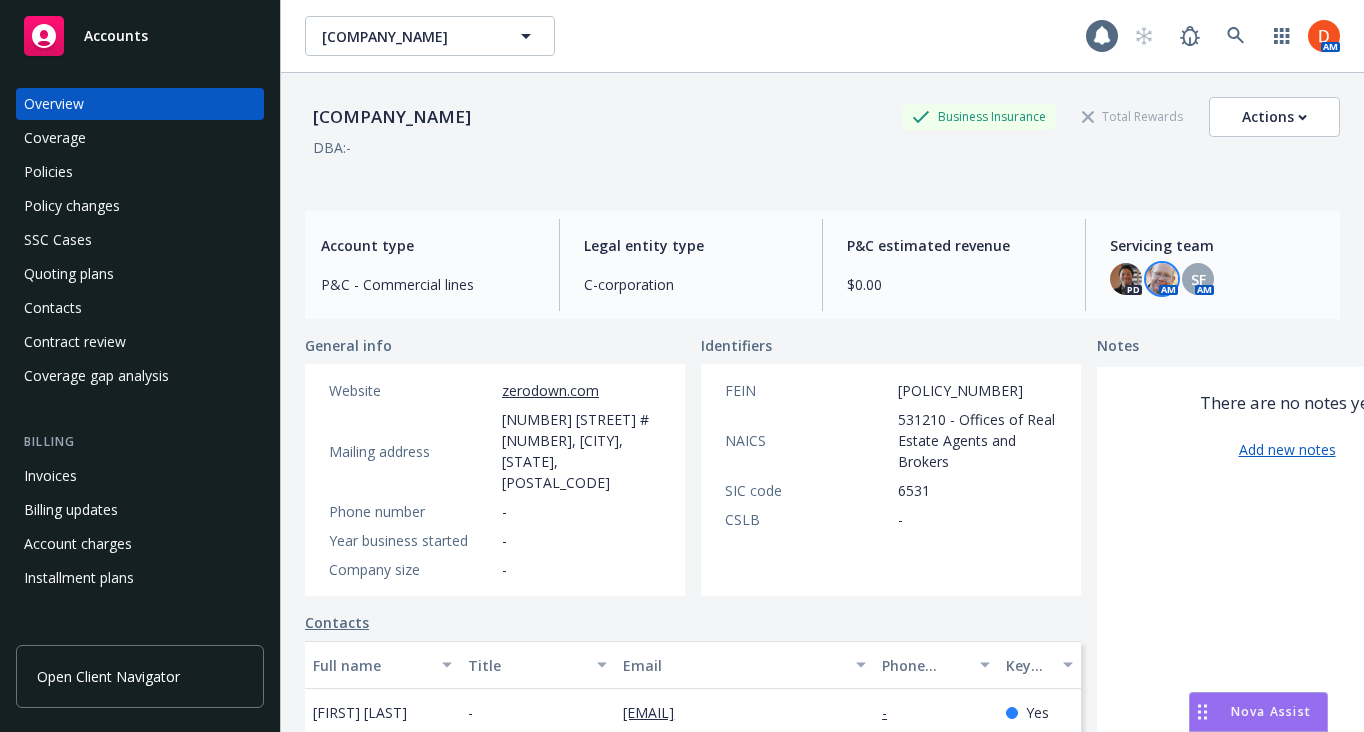 click at bounding box center [1162, 279] 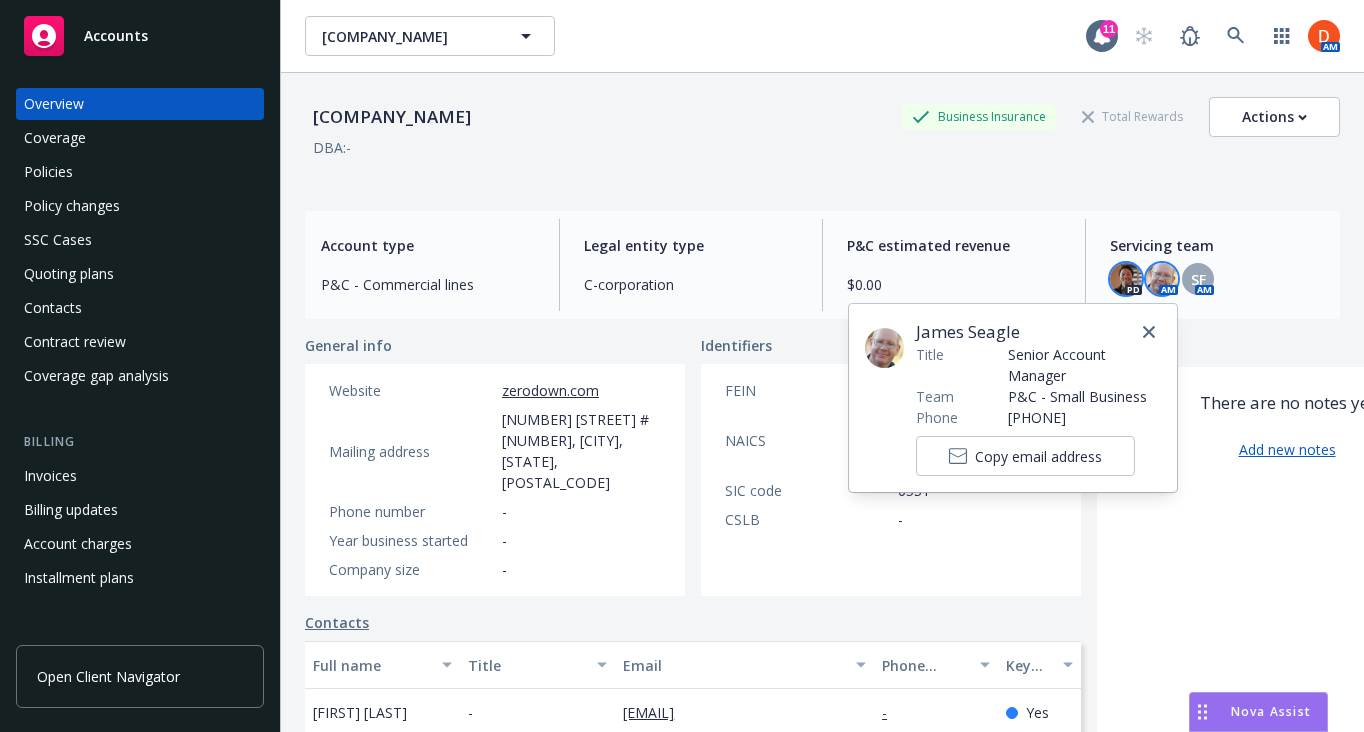 click at bounding box center [1126, 279] 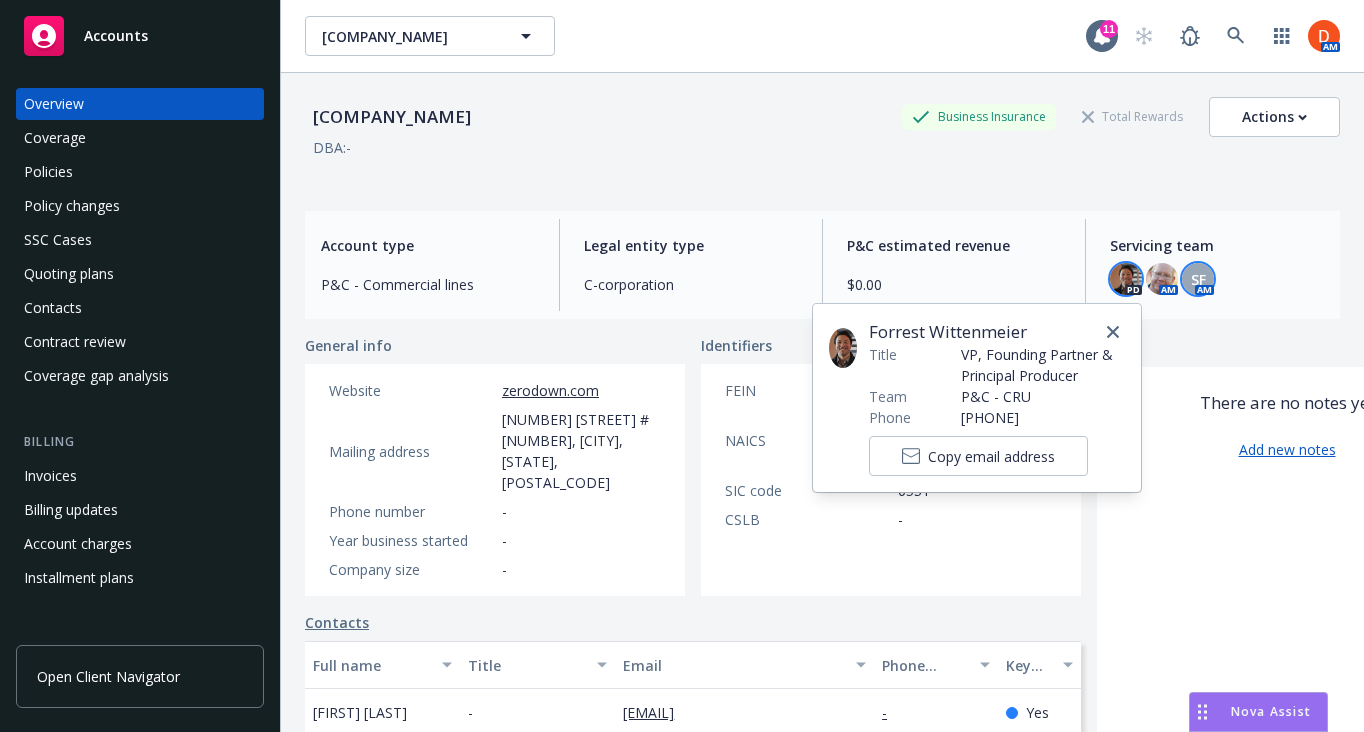 click on "SF" at bounding box center (1198, 279) 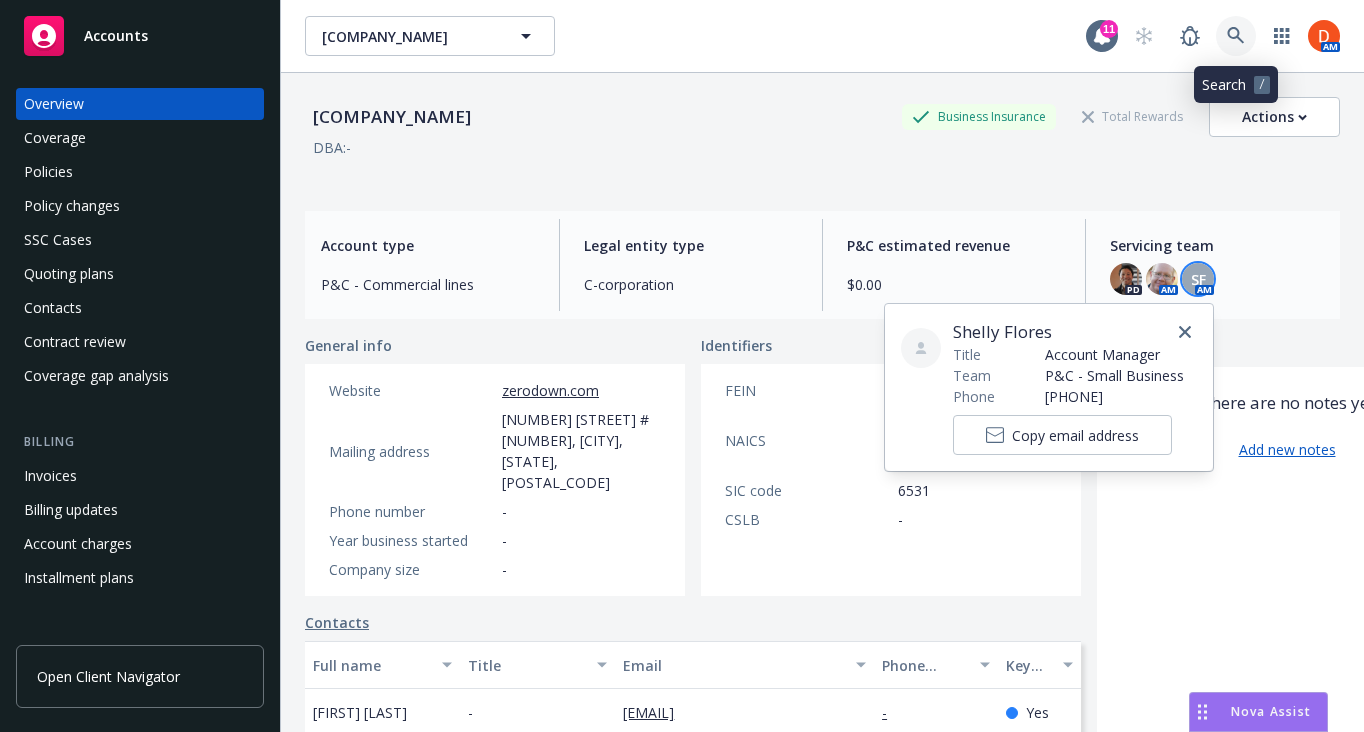 click at bounding box center (1236, 36) 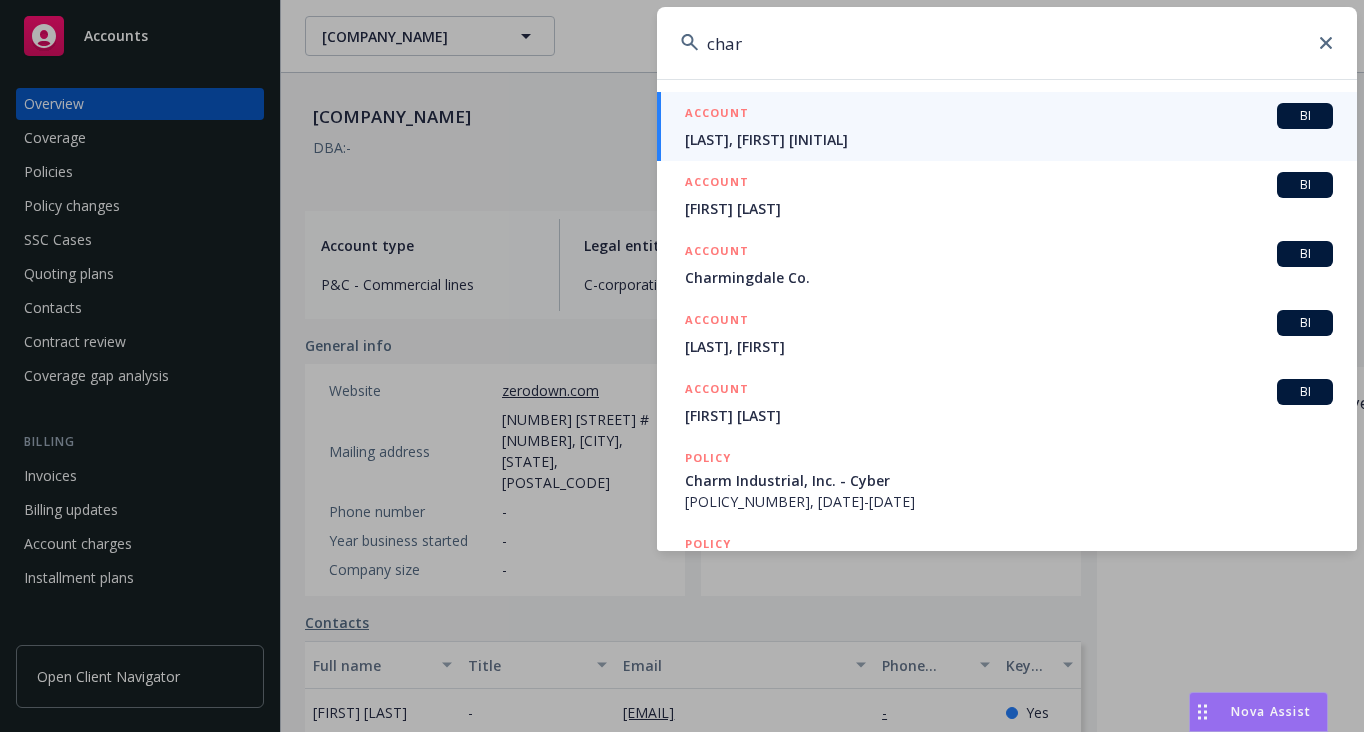 type on "charm" 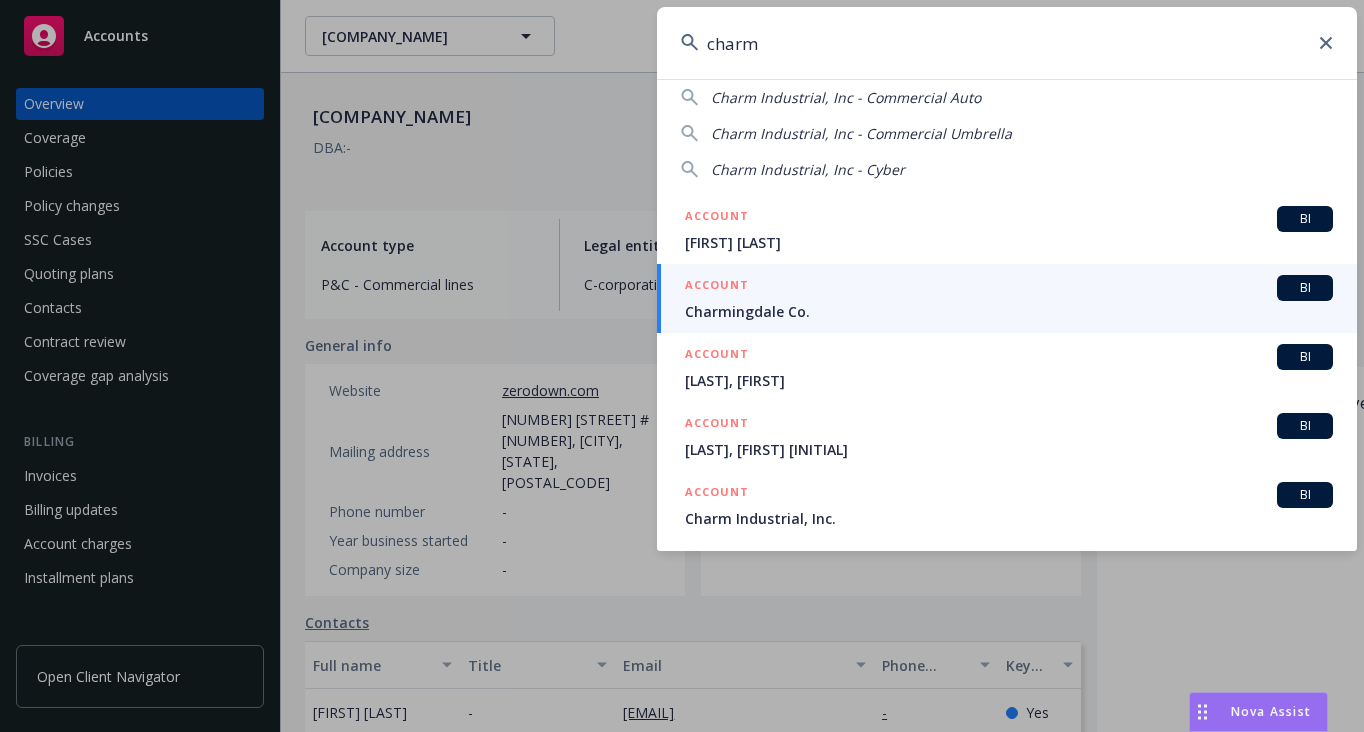scroll, scrollTop: 134, scrollLeft: 0, axis: vertical 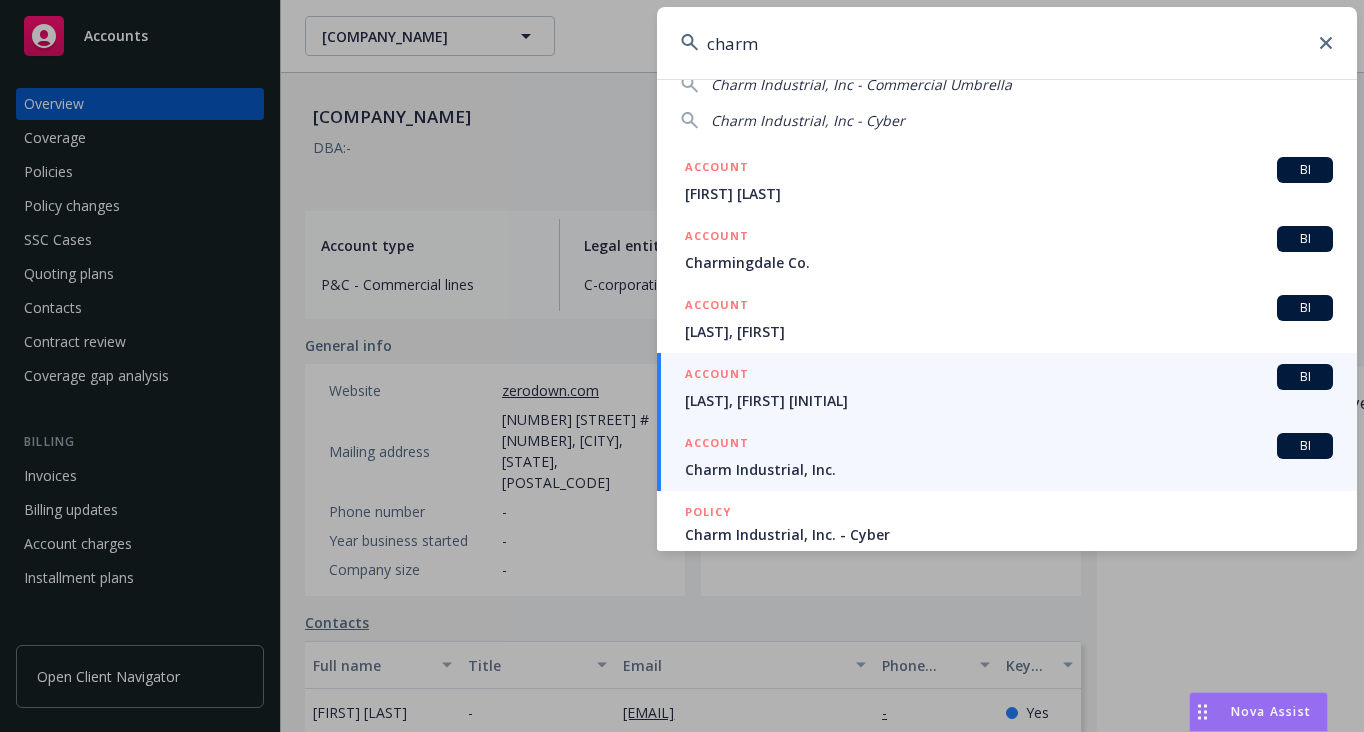 click on "ACCOUNT BI" at bounding box center [1009, 446] 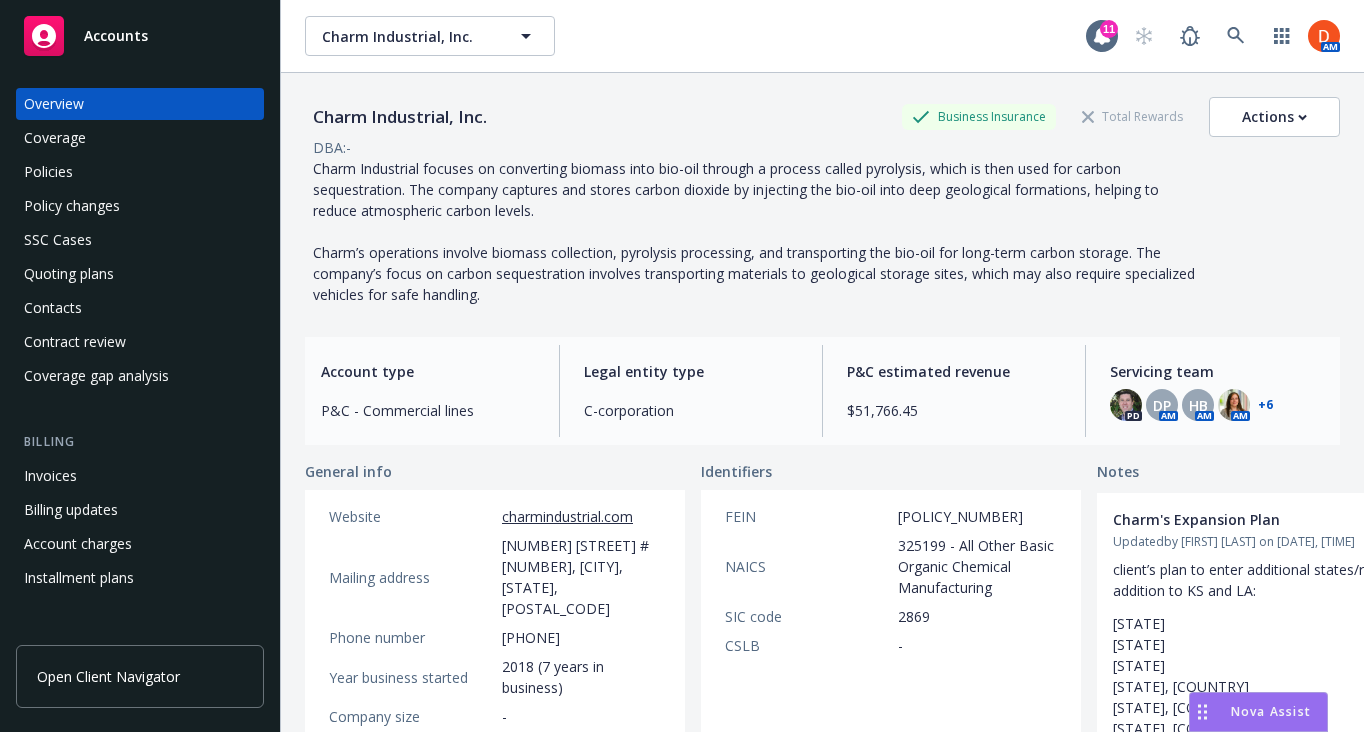 click on "Policies" at bounding box center (140, 172) 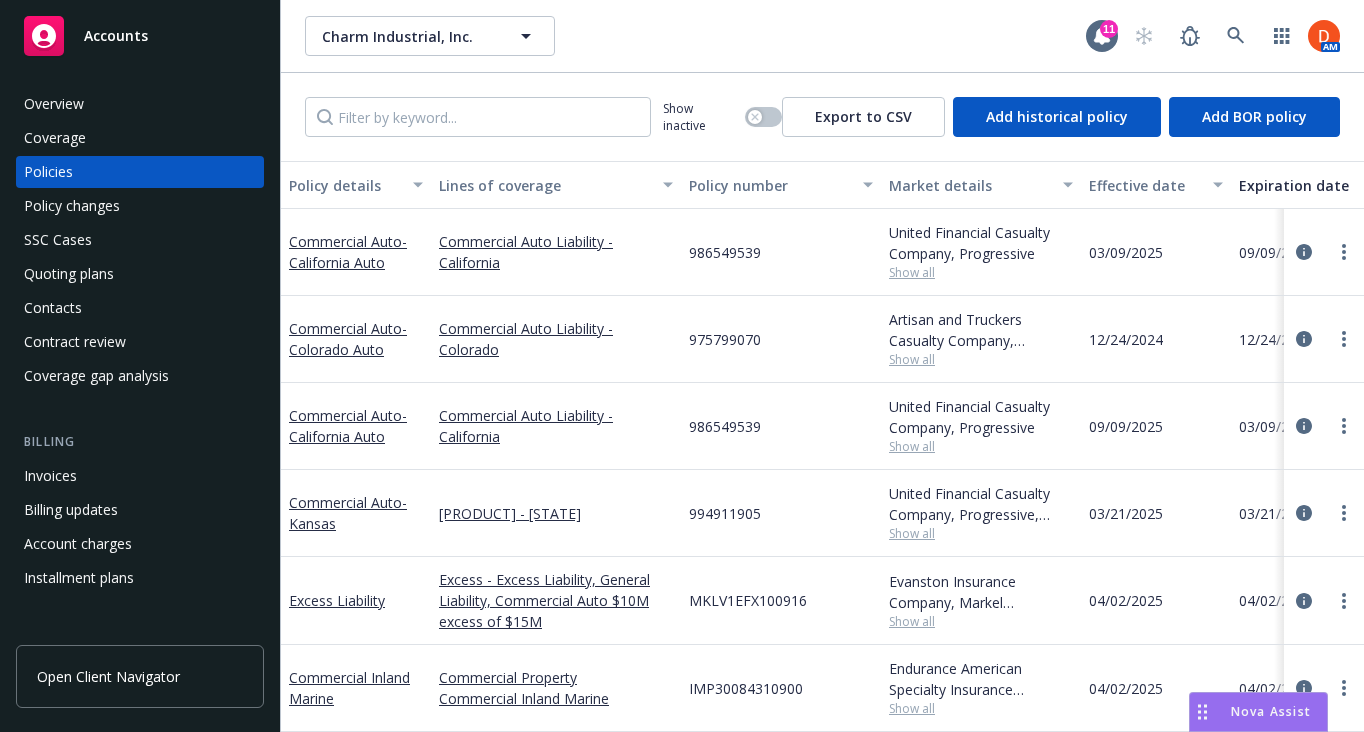 click on "Invoices" at bounding box center (140, 476) 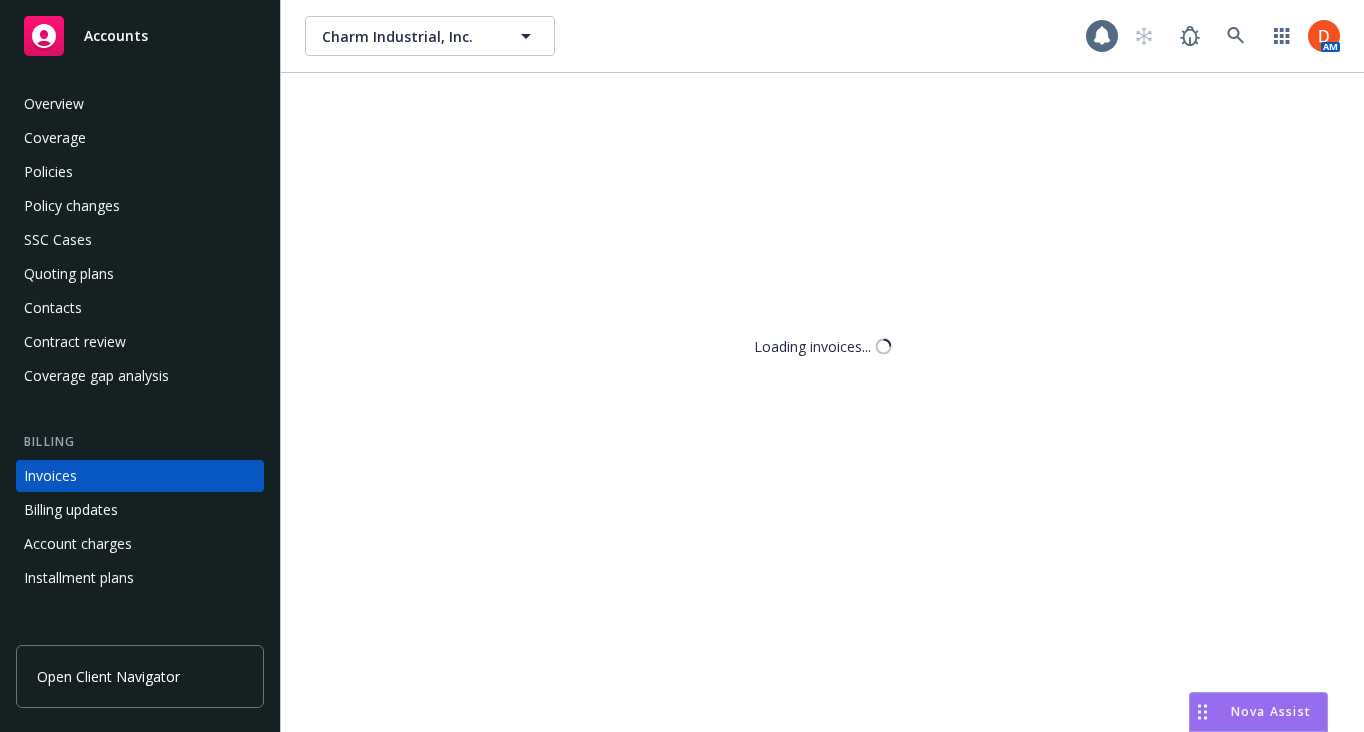 scroll, scrollTop: 78, scrollLeft: 0, axis: vertical 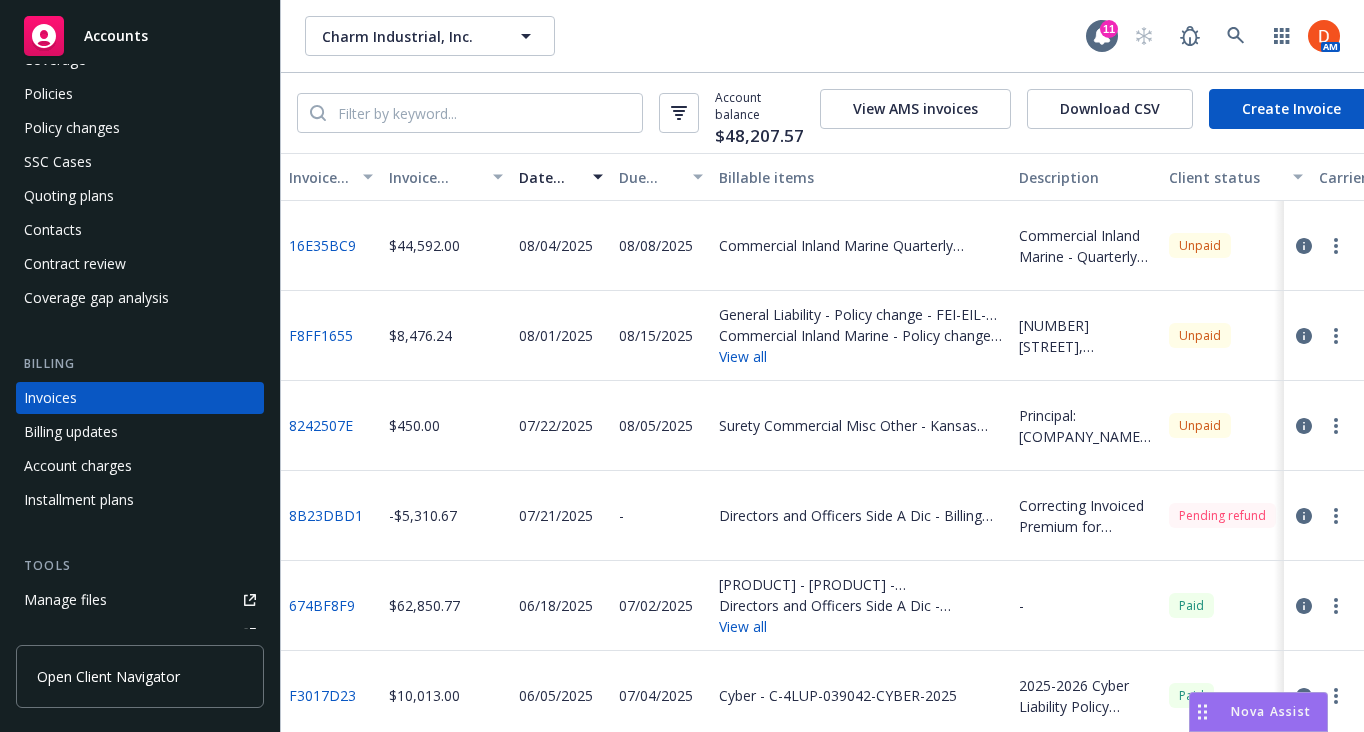 click on "Installment plans" at bounding box center (140, 500) 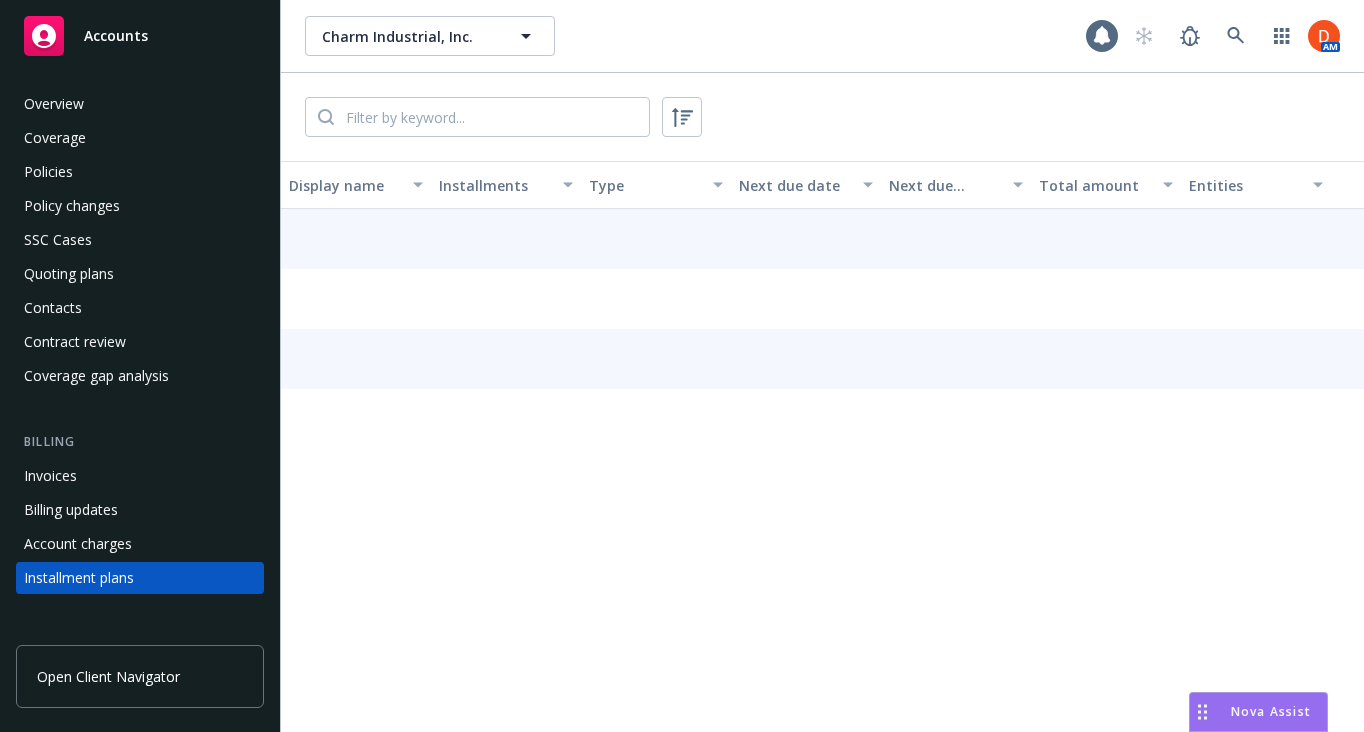 scroll, scrollTop: 180, scrollLeft: 0, axis: vertical 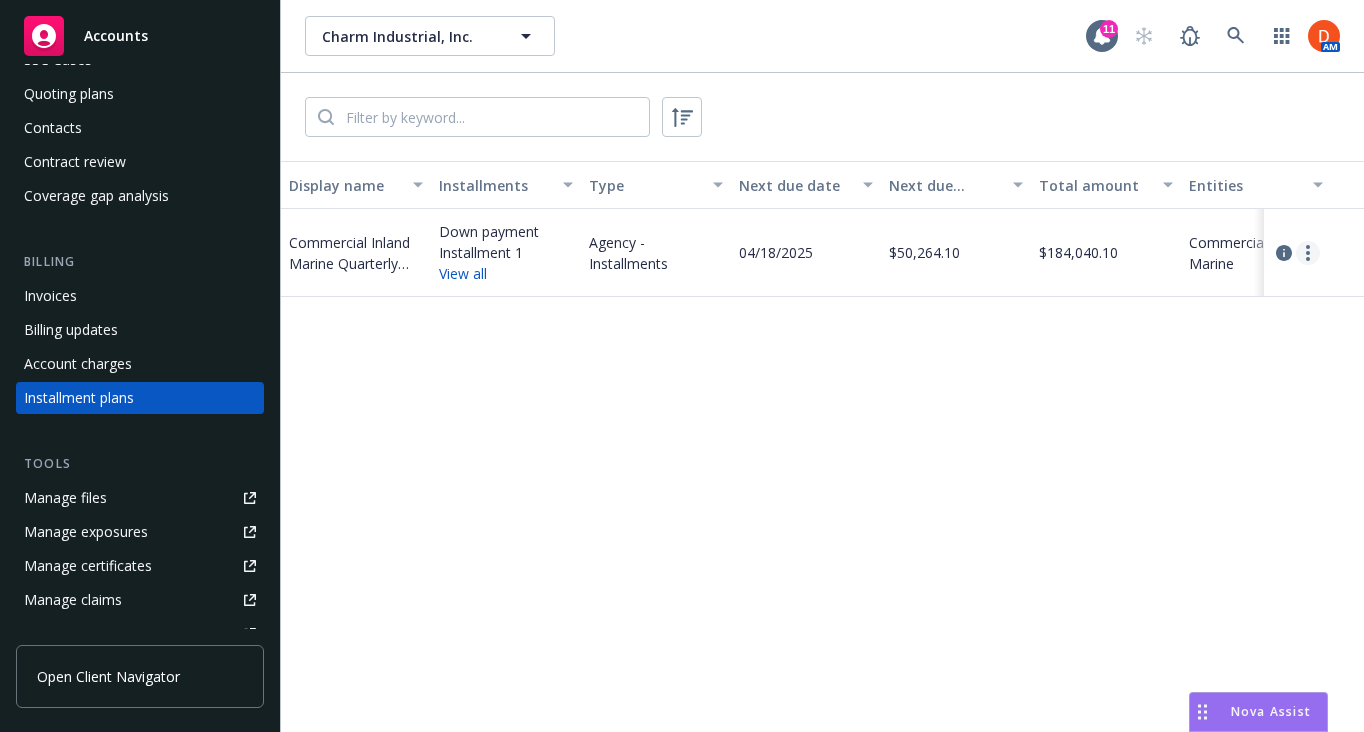 click at bounding box center [1308, 253] 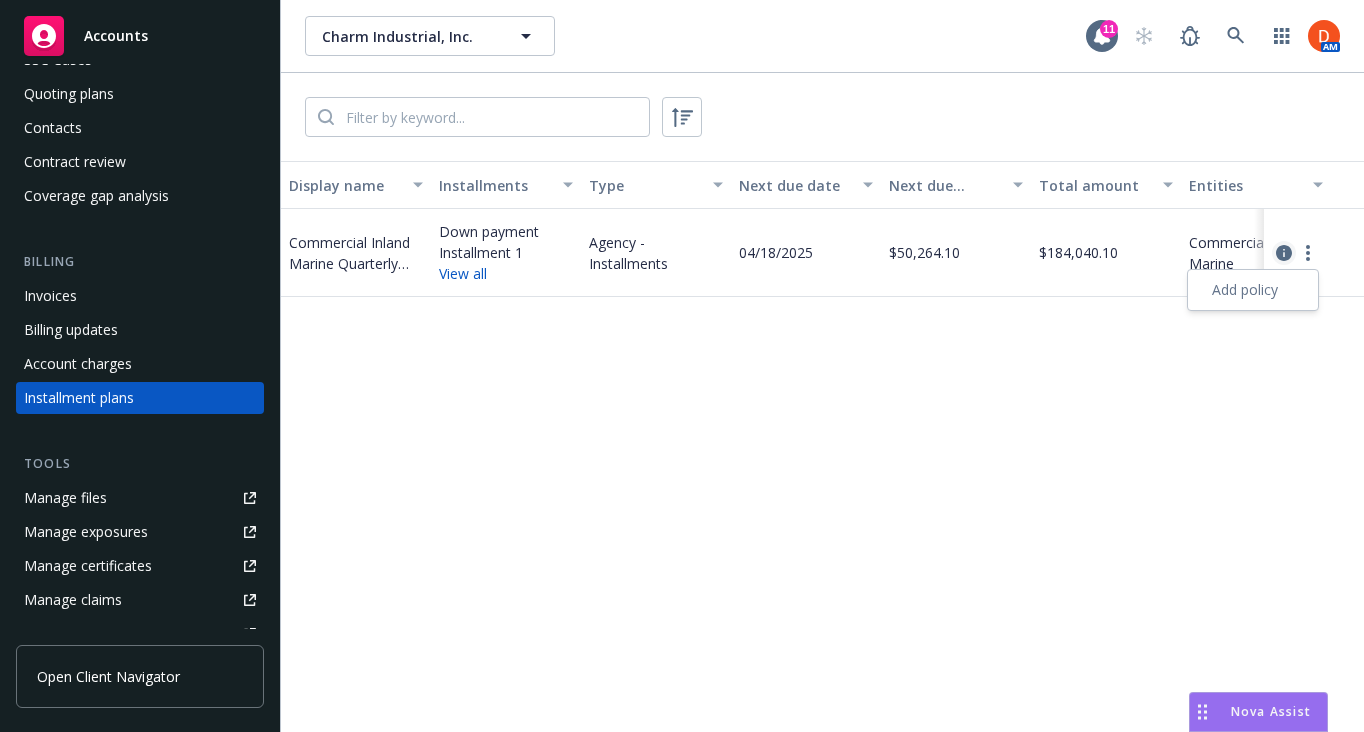 click 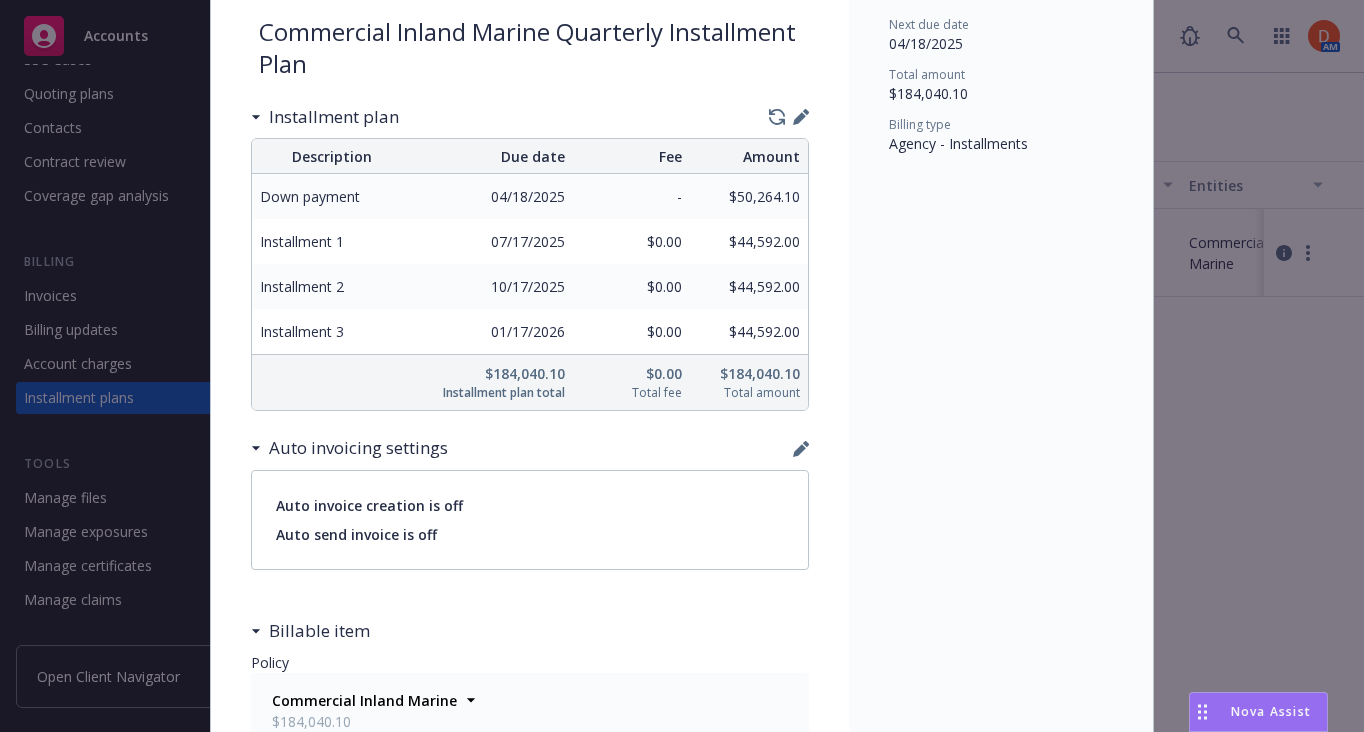 scroll, scrollTop: 278, scrollLeft: 0, axis: vertical 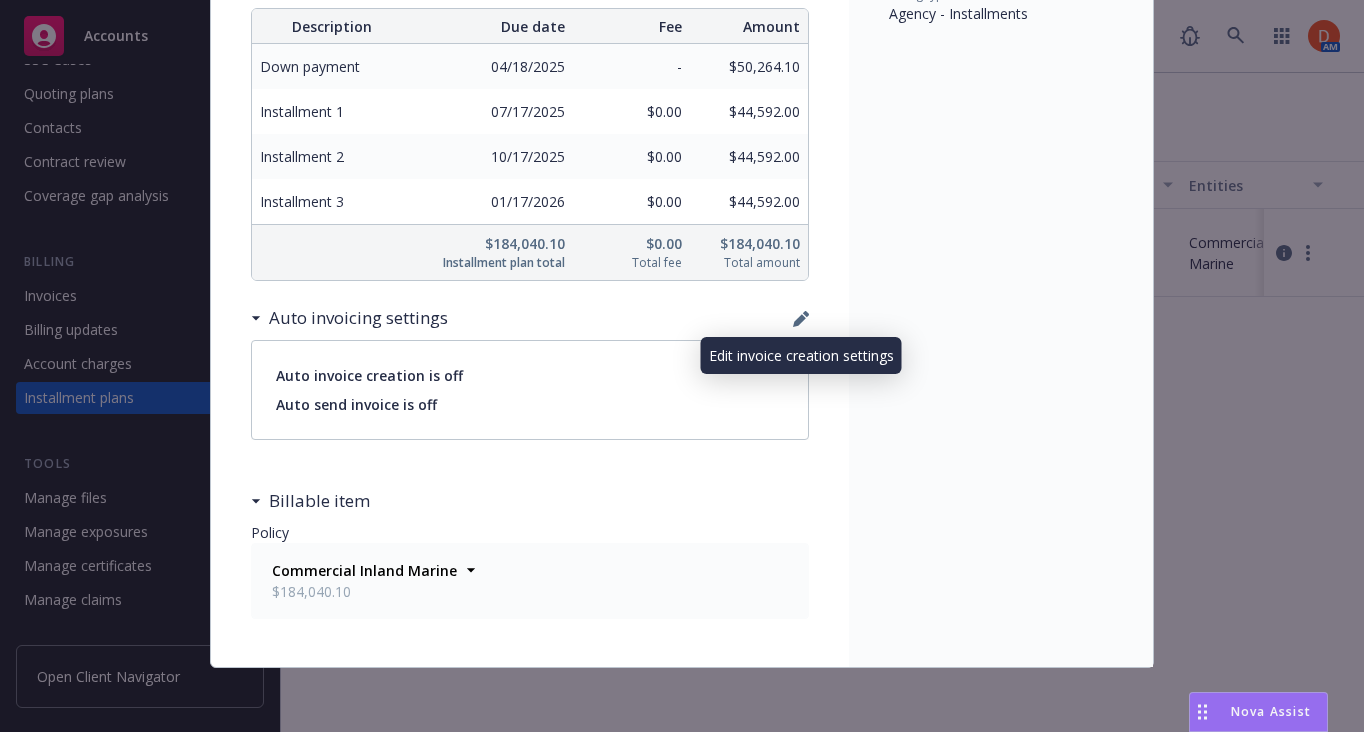 click 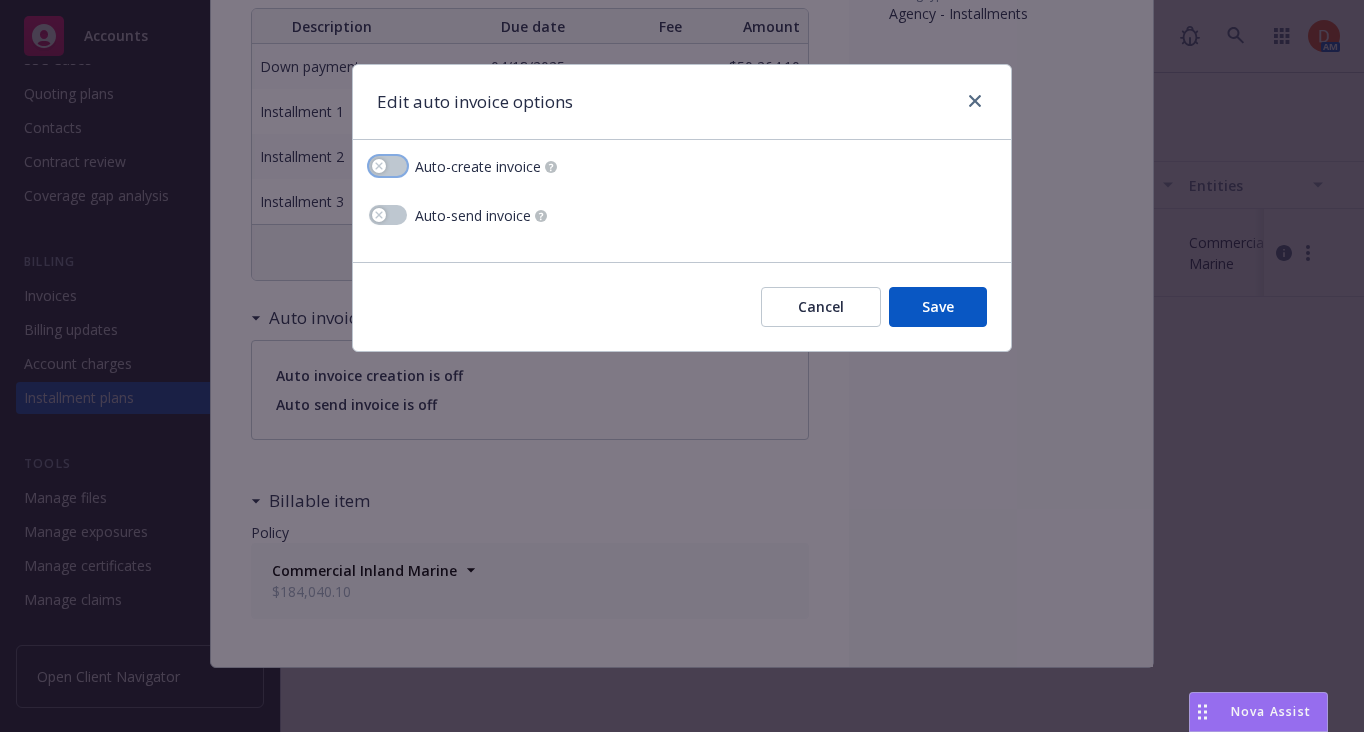 click at bounding box center (379, 166) 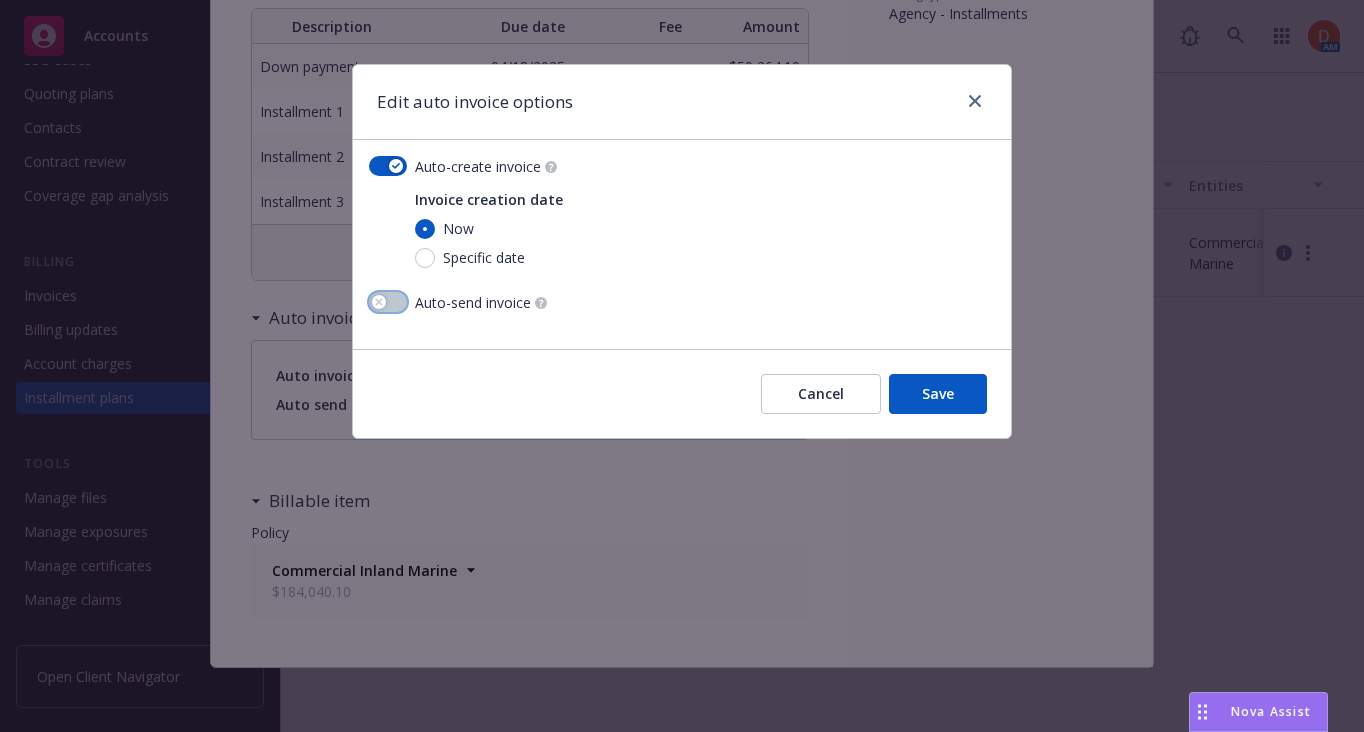 click at bounding box center (388, 302) 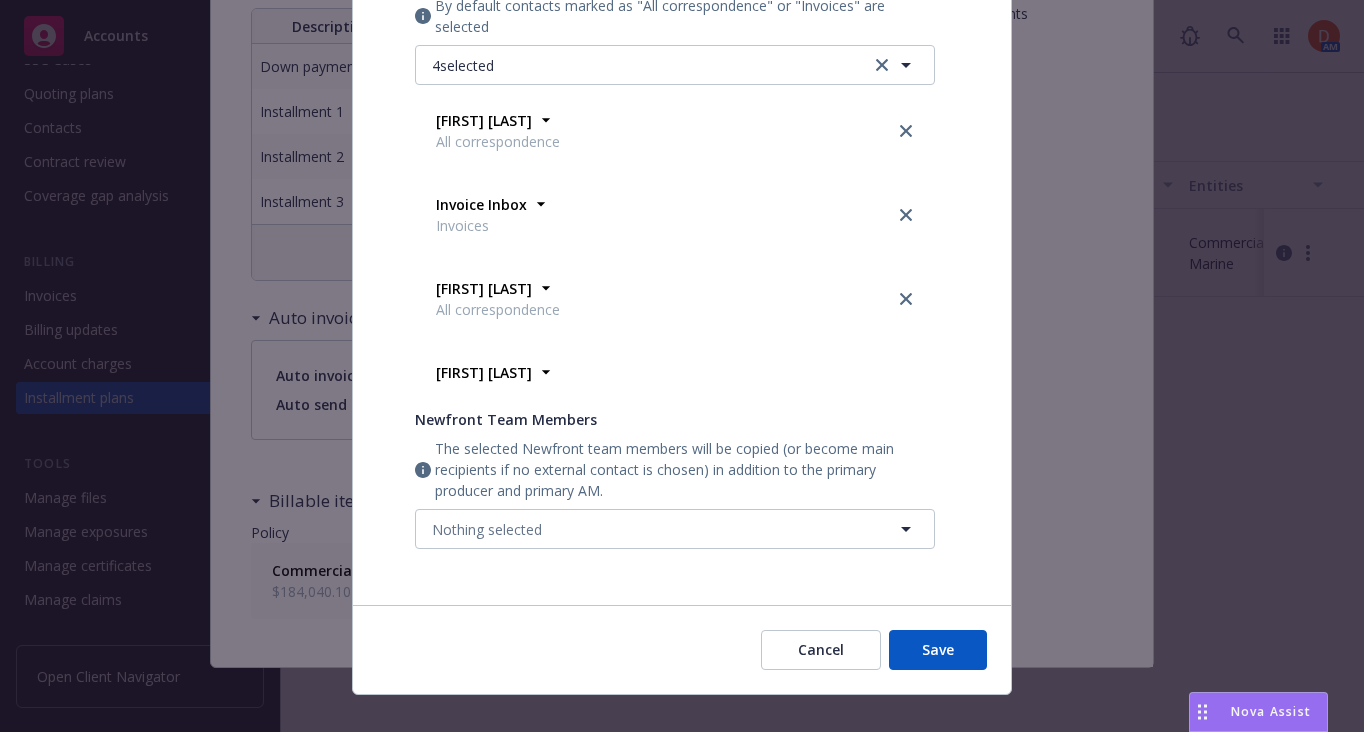 scroll, scrollTop: 479, scrollLeft: 0, axis: vertical 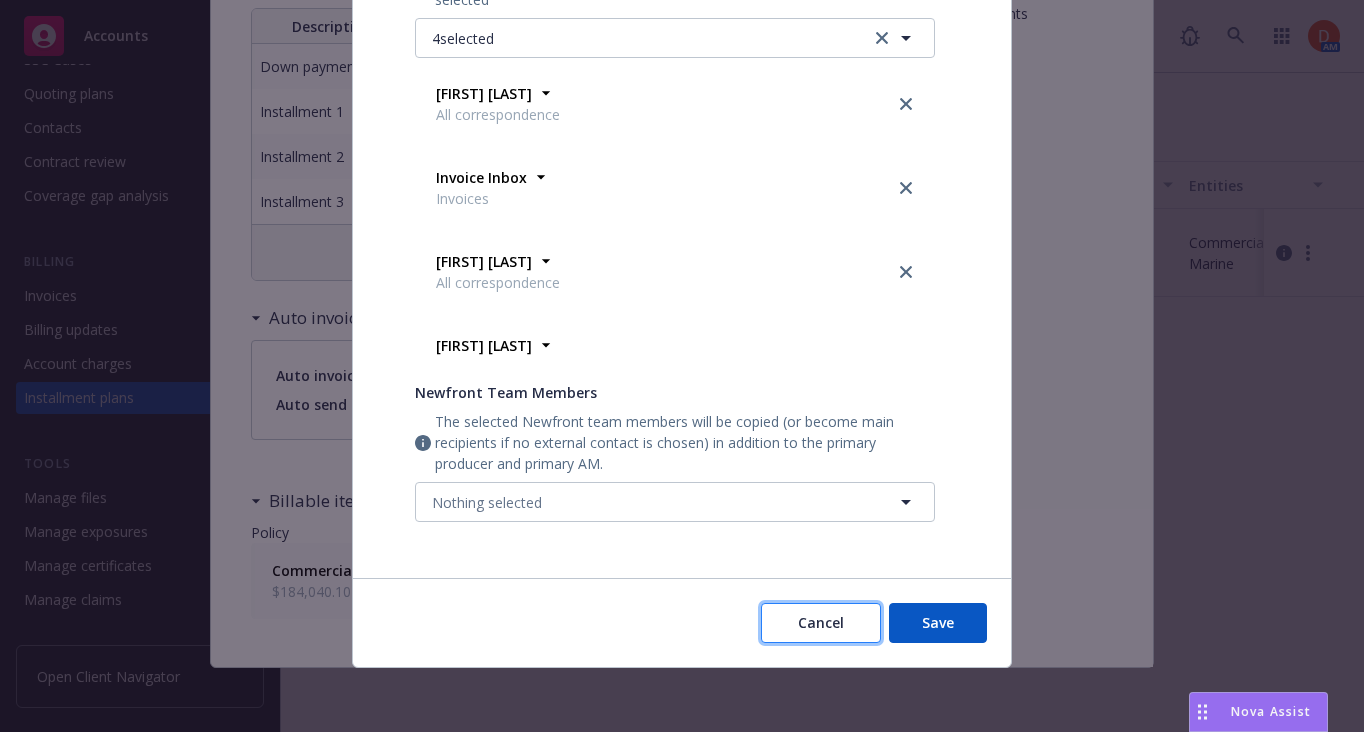 click on "Cancel" at bounding box center [821, 623] 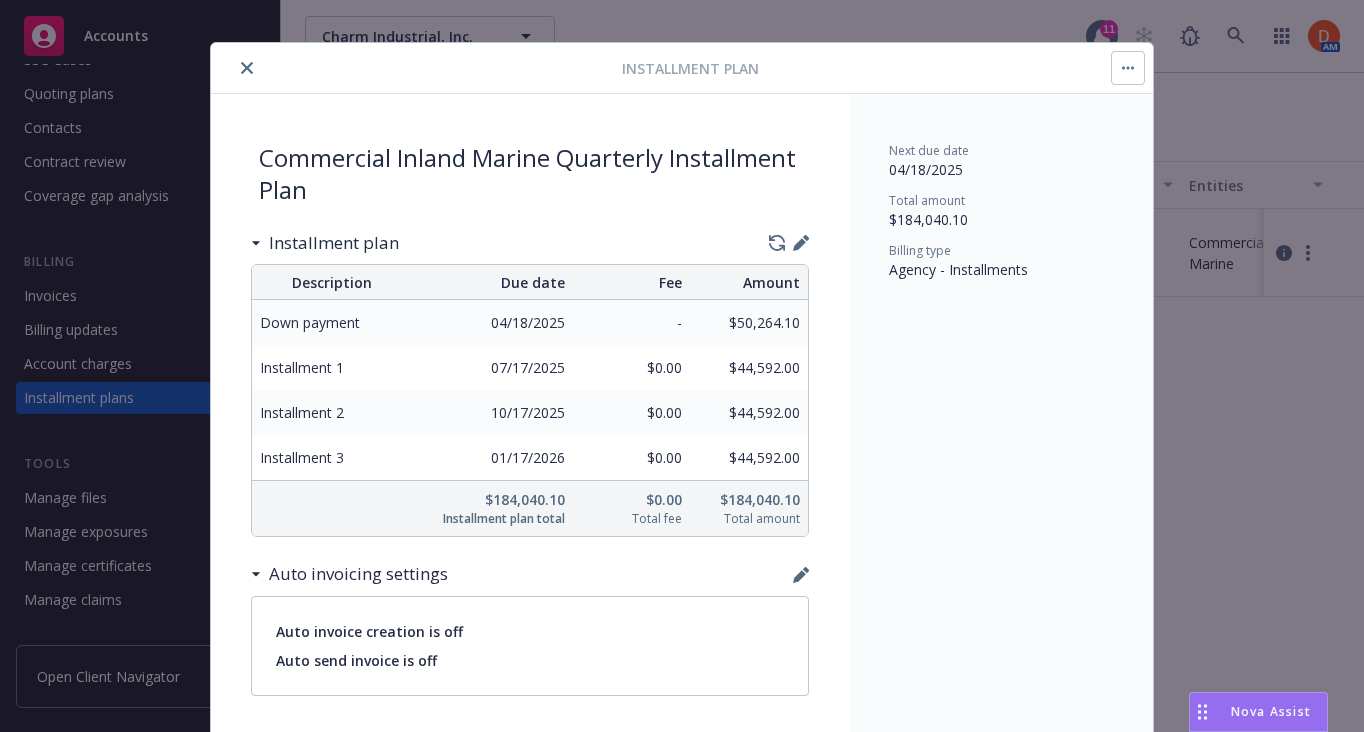 scroll, scrollTop: 0, scrollLeft: 0, axis: both 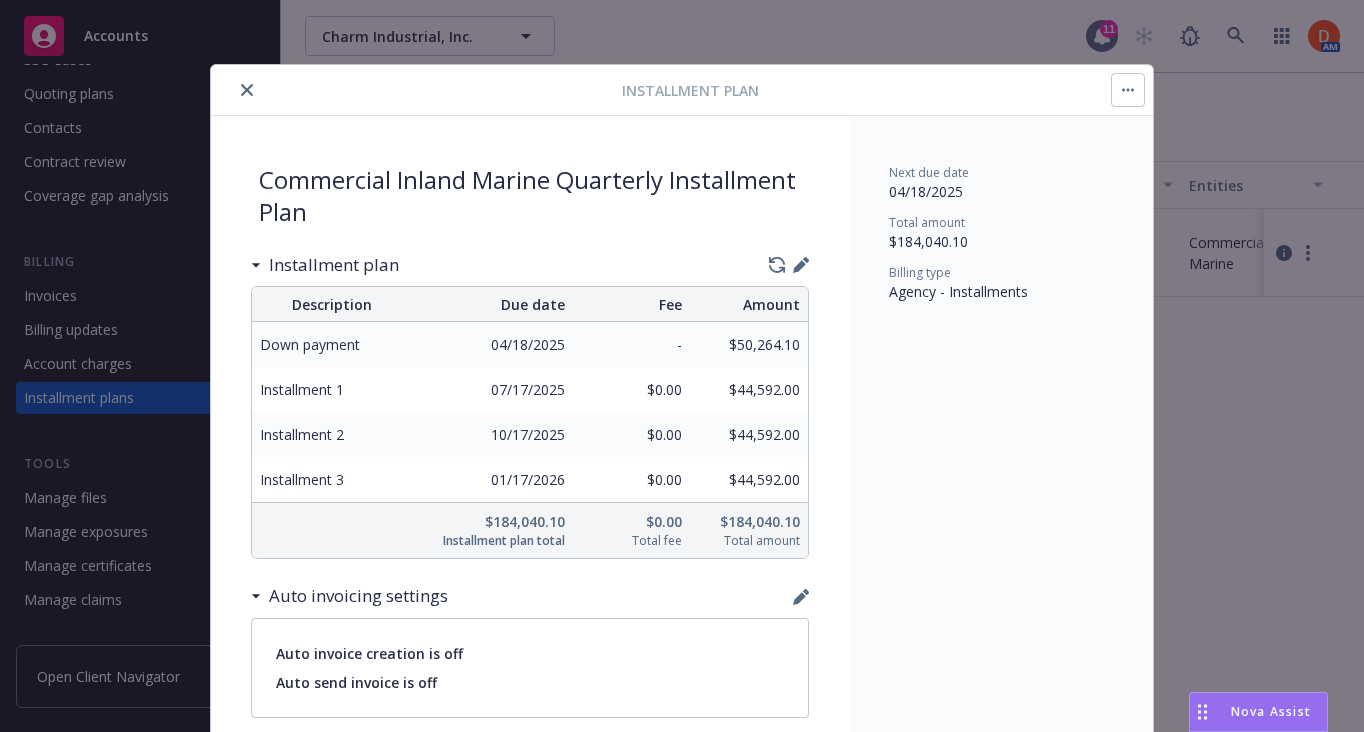 click at bounding box center (247, 90) 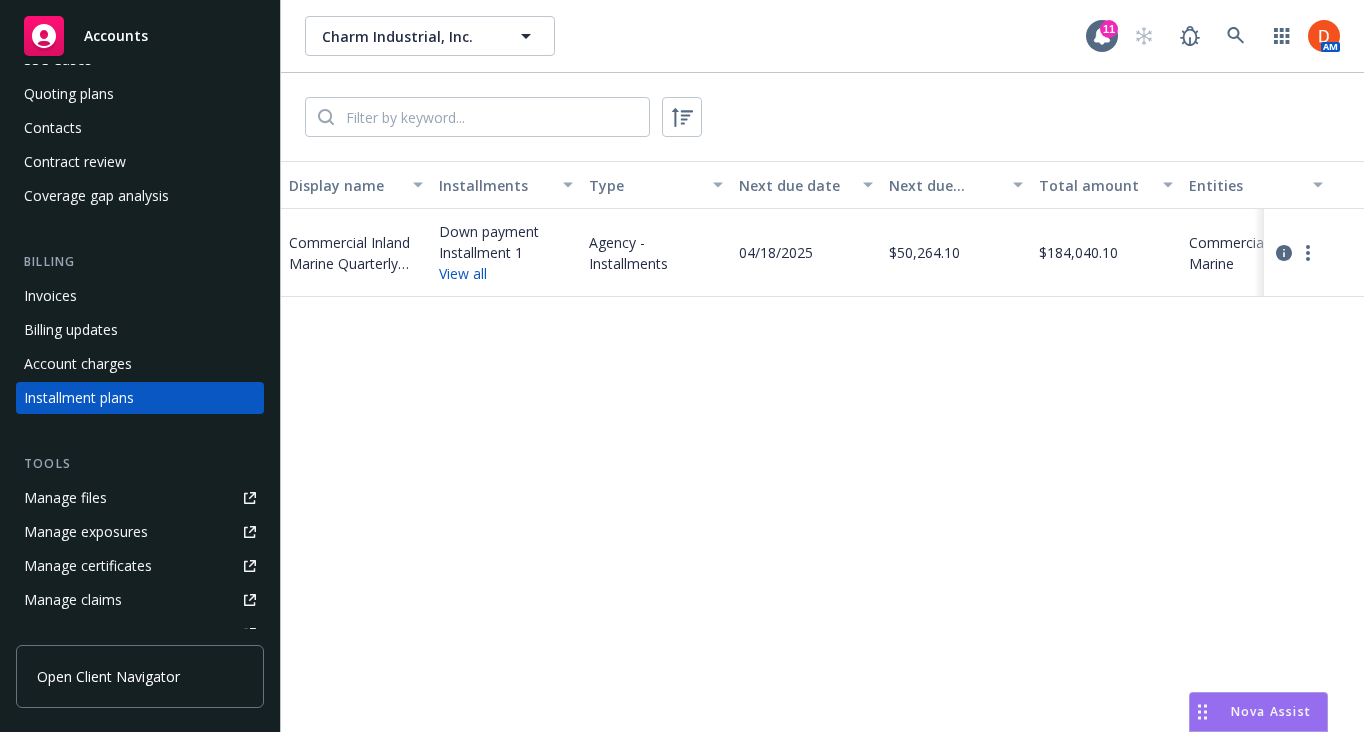 scroll, scrollTop: 0, scrollLeft: 0, axis: both 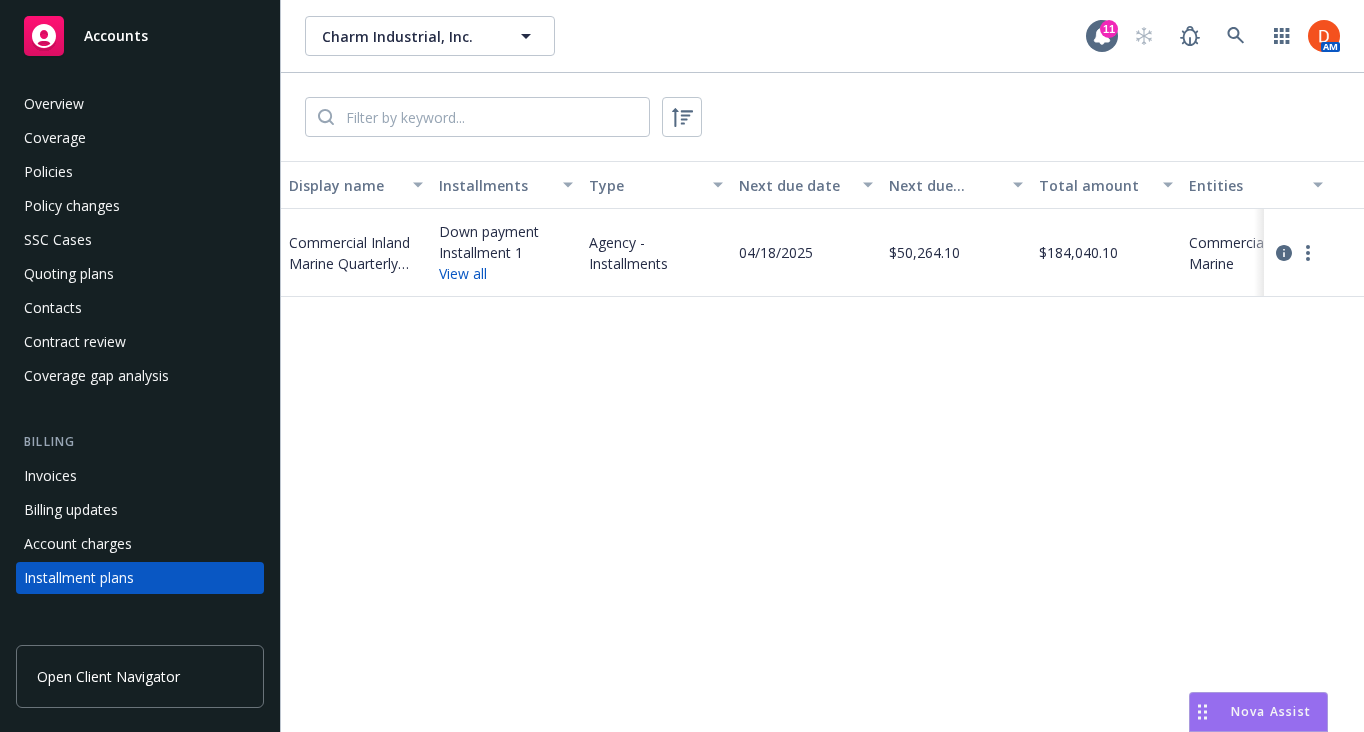 click on "Policies" at bounding box center [140, 172] 